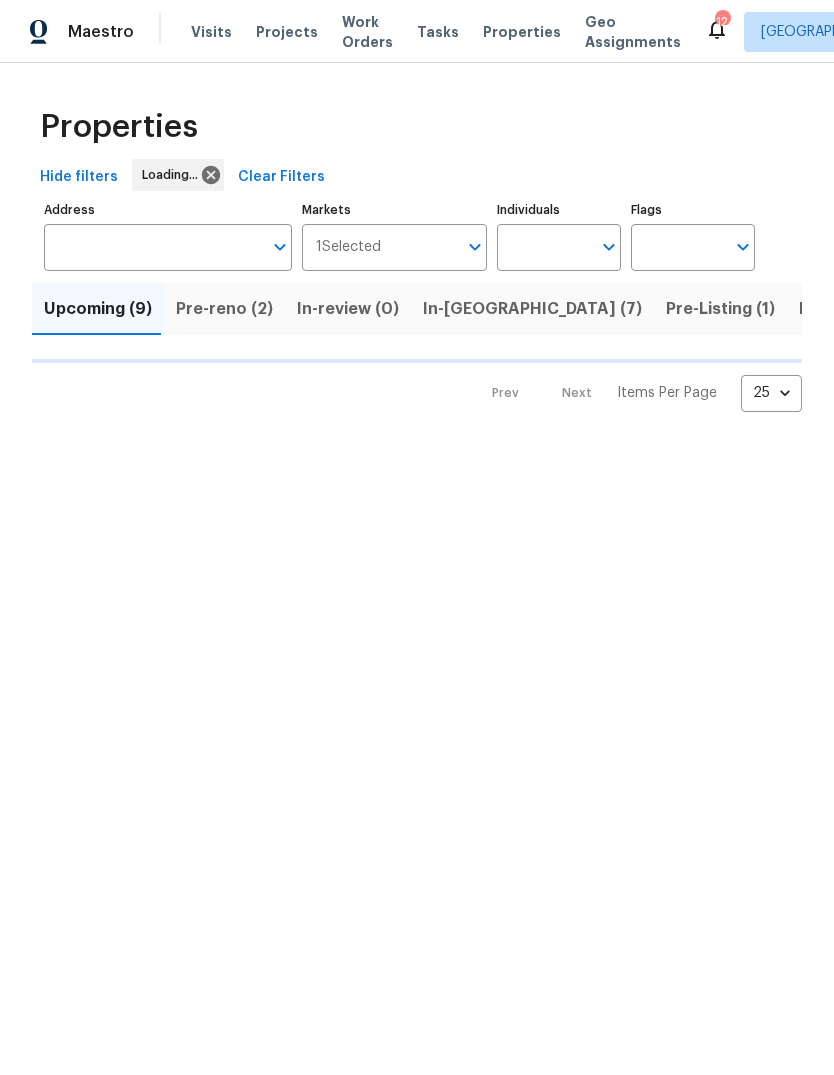scroll, scrollTop: 0, scrollLeft: 0, axis: both 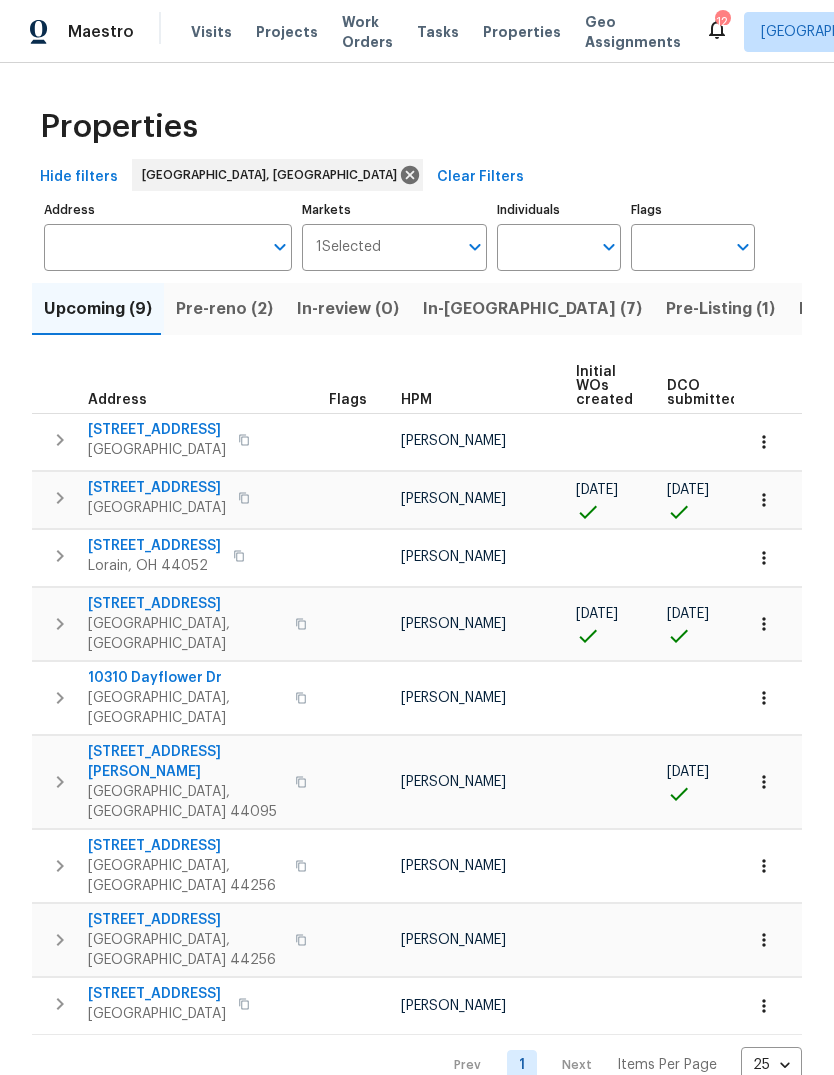 click on "Pre-reno (2)" at bounding box center (224, 309) 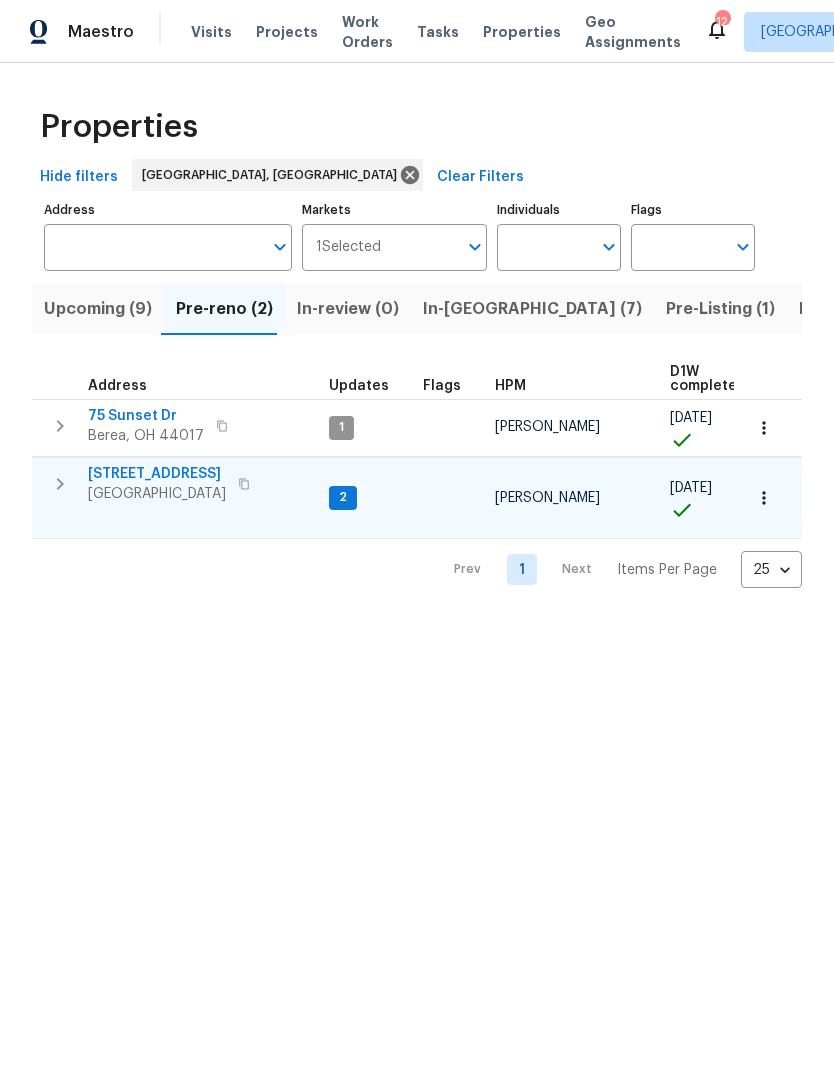 click on "[STREET_ADDRESS]" at bounding box center (157, 474) 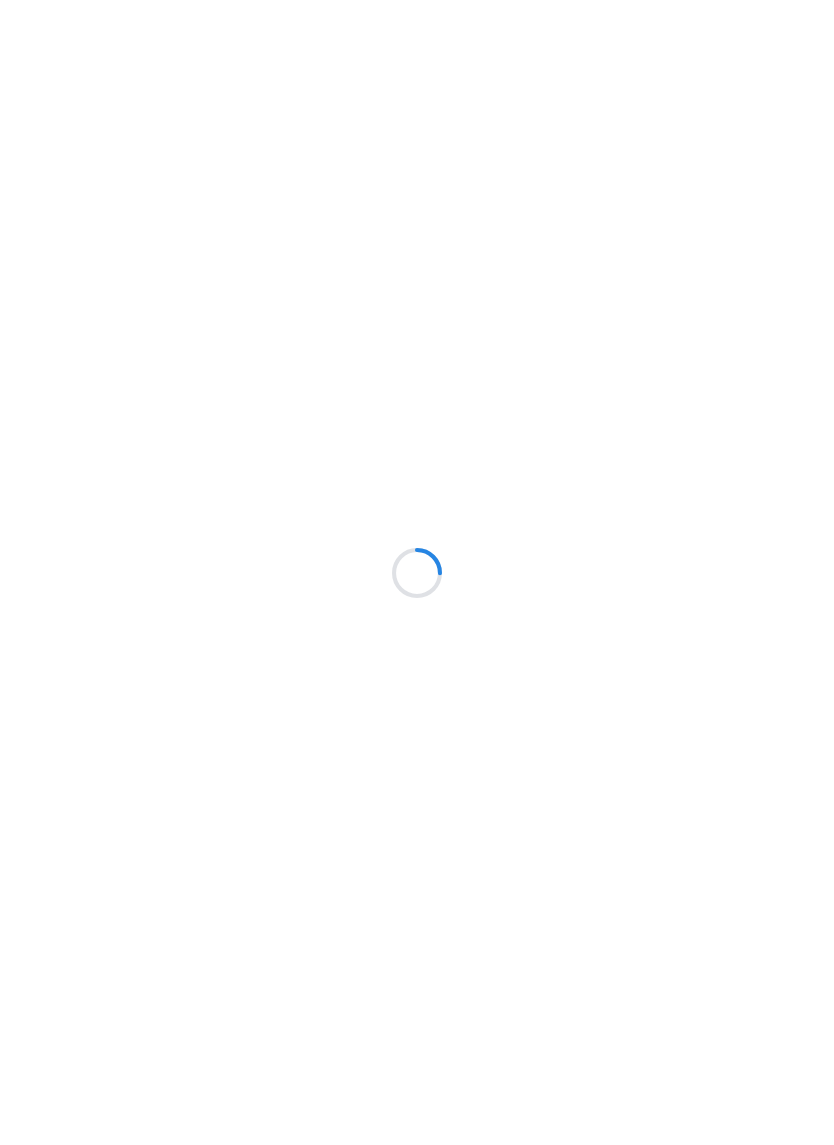 scroll, scrollTop: 0, scrollLeft: 0, axis: both 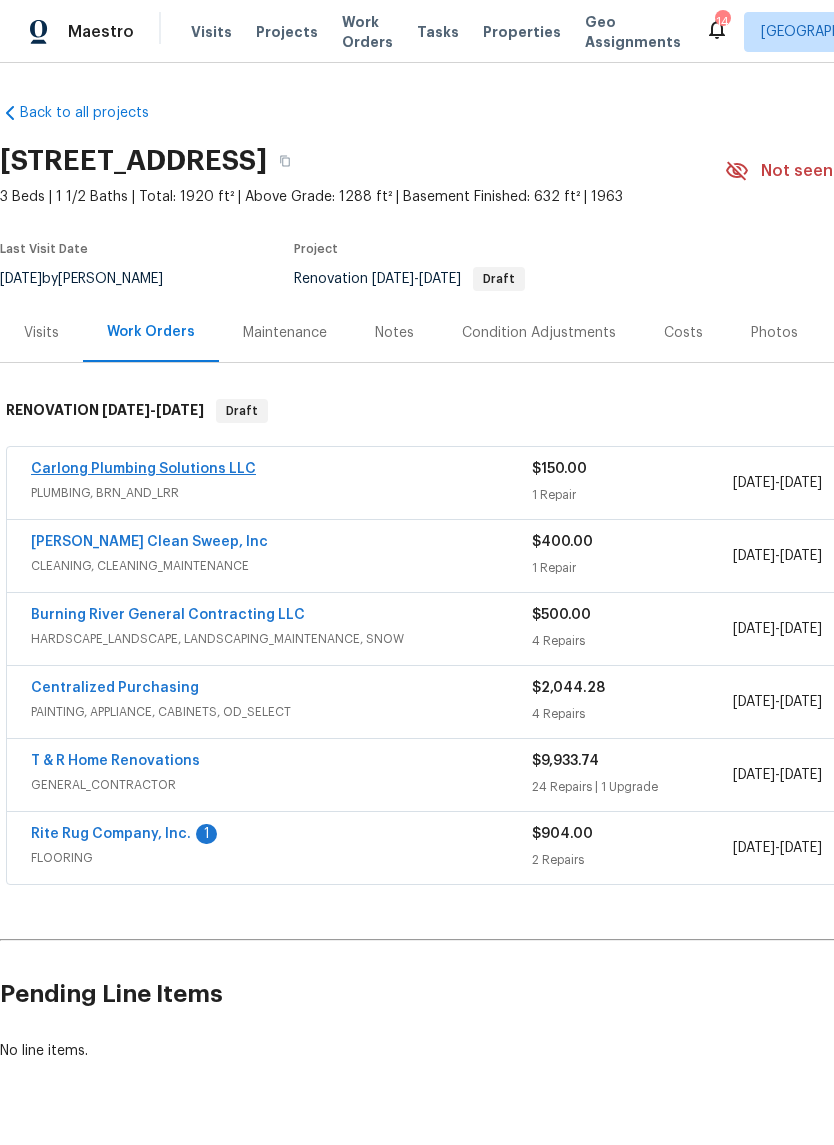 click on "Carlong Plumbing Solutions LLC" at bounding box center [143, 469] 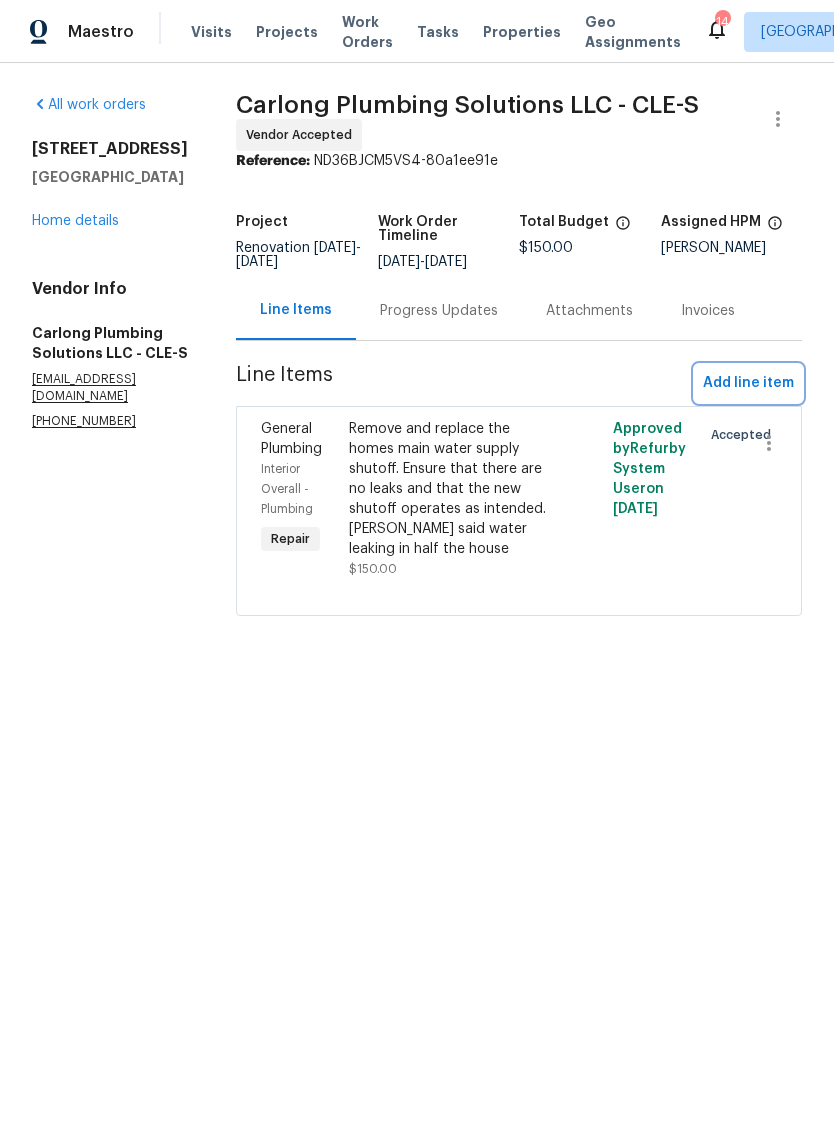 click on "Add line item" at bounding box center [748, 383] 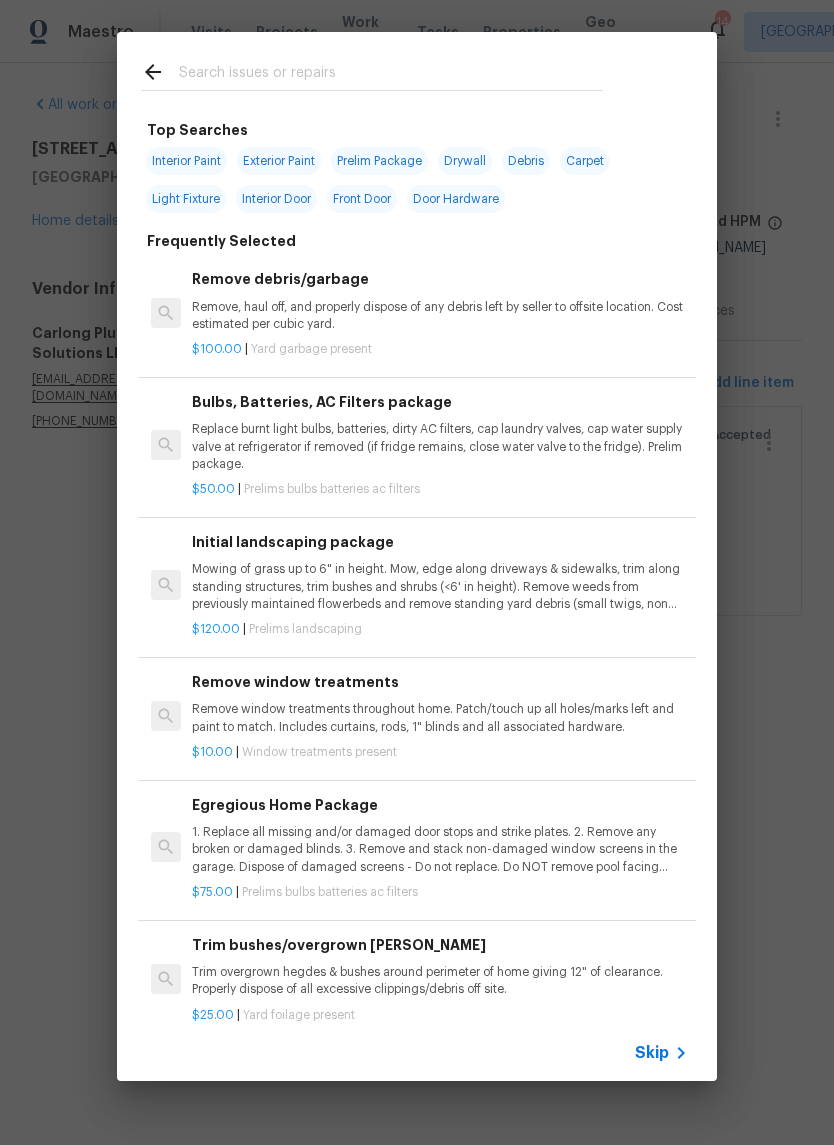 click at bounding box center (372, 71) 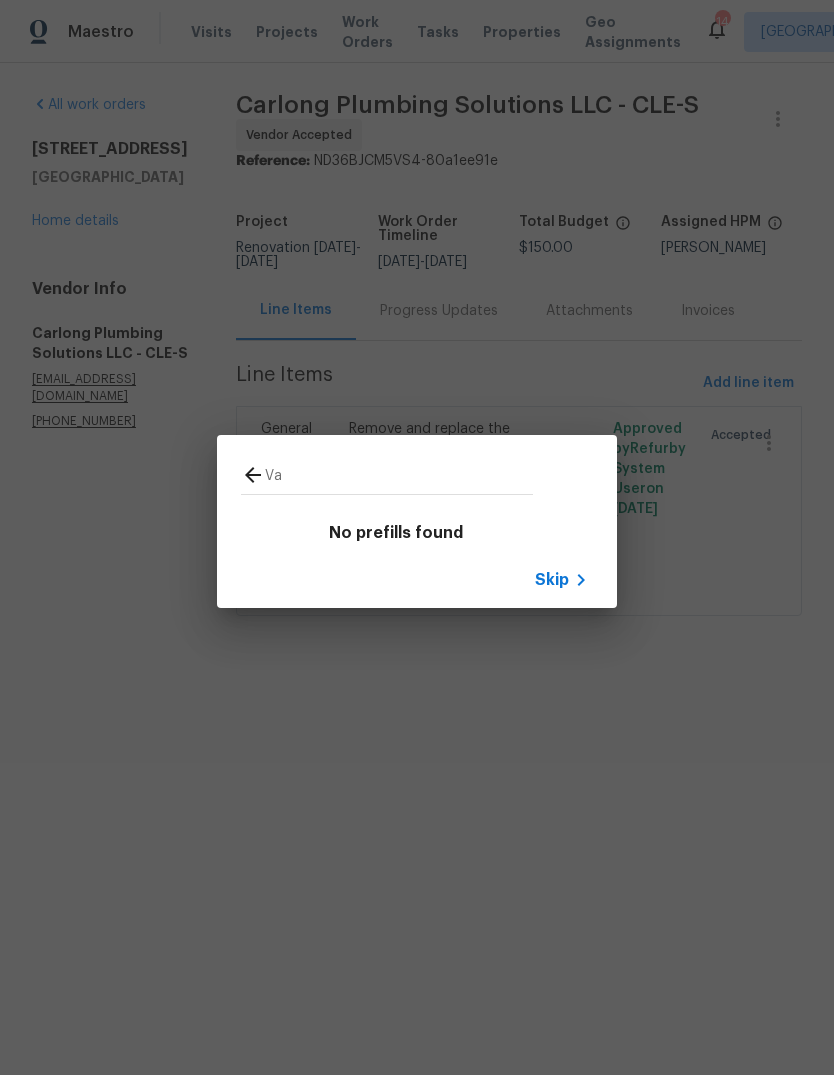 type on "V" 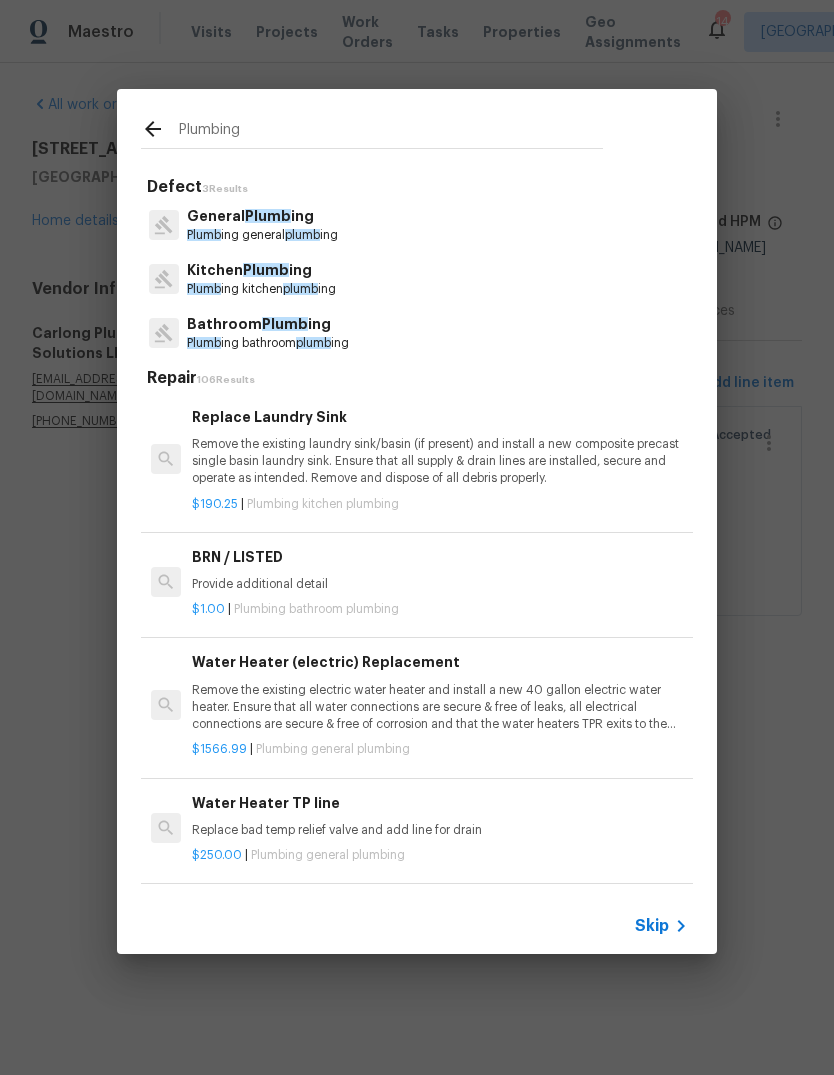 type on "Plumbing" 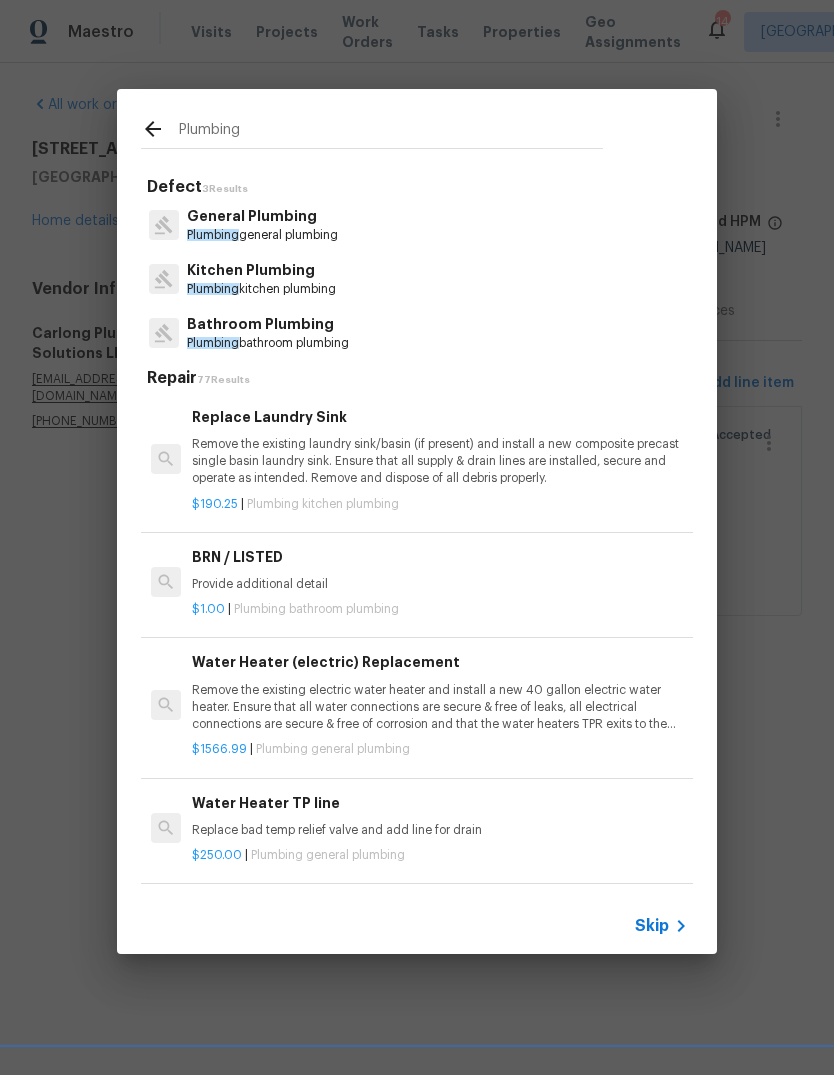 click on "Bathroom Plumbing" at bounding box center (268, 324) 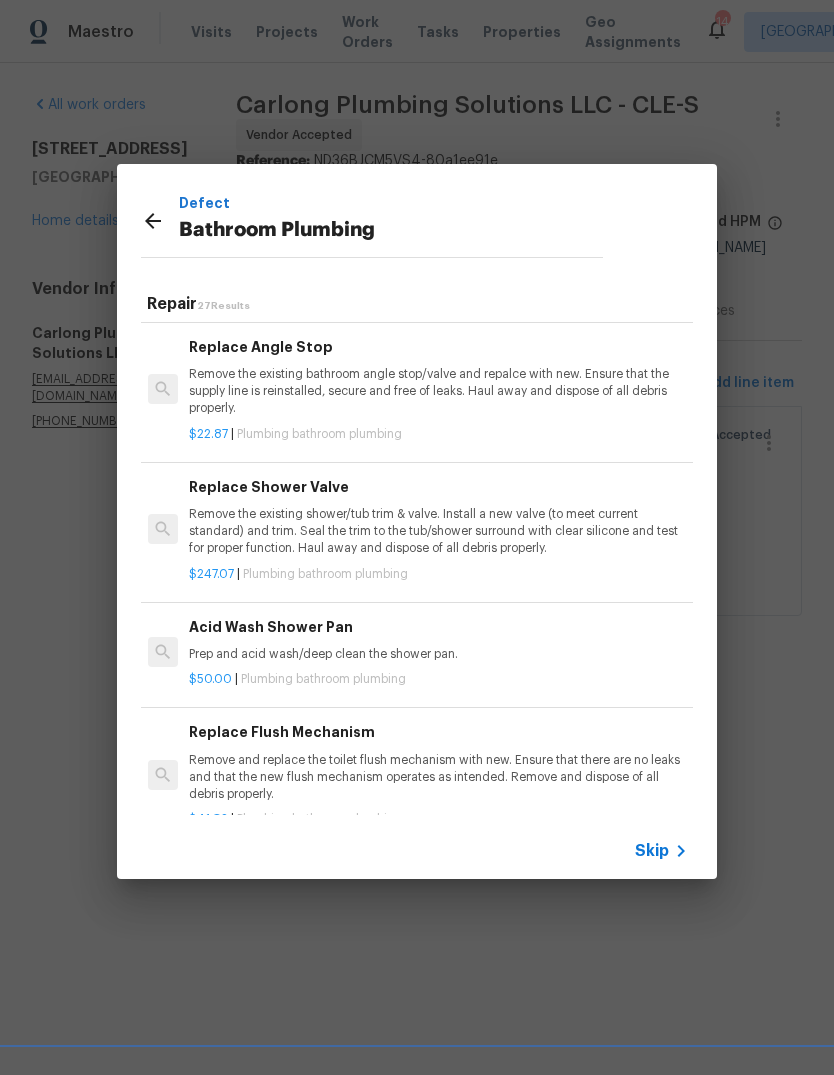 scroll, scrollTop: 2078, scrollLeft: 3, axis: both 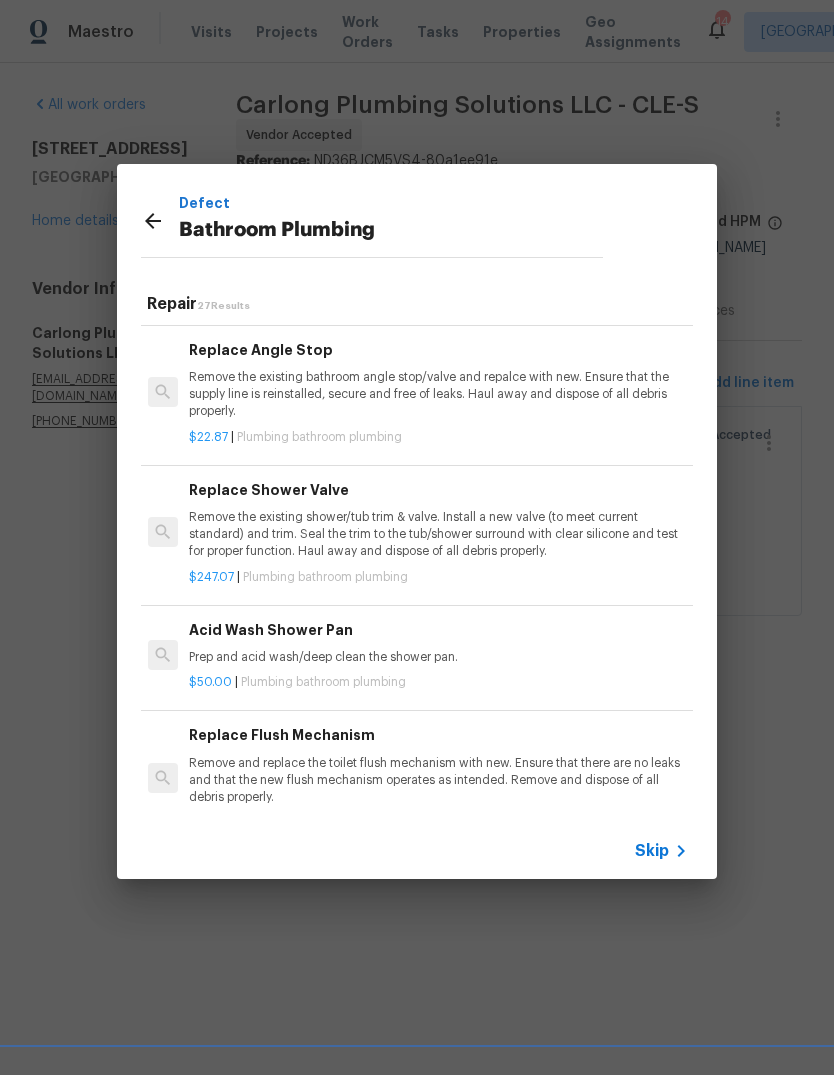click on "Remove the existing shower/tub trim & valve. Install a new valve (to meet current standard) and trim. Seal the trim to the tub/shower surround with clear silicone and test for proper function. Haul away and dispose of all debris properly." at bounding box center (437, 534) 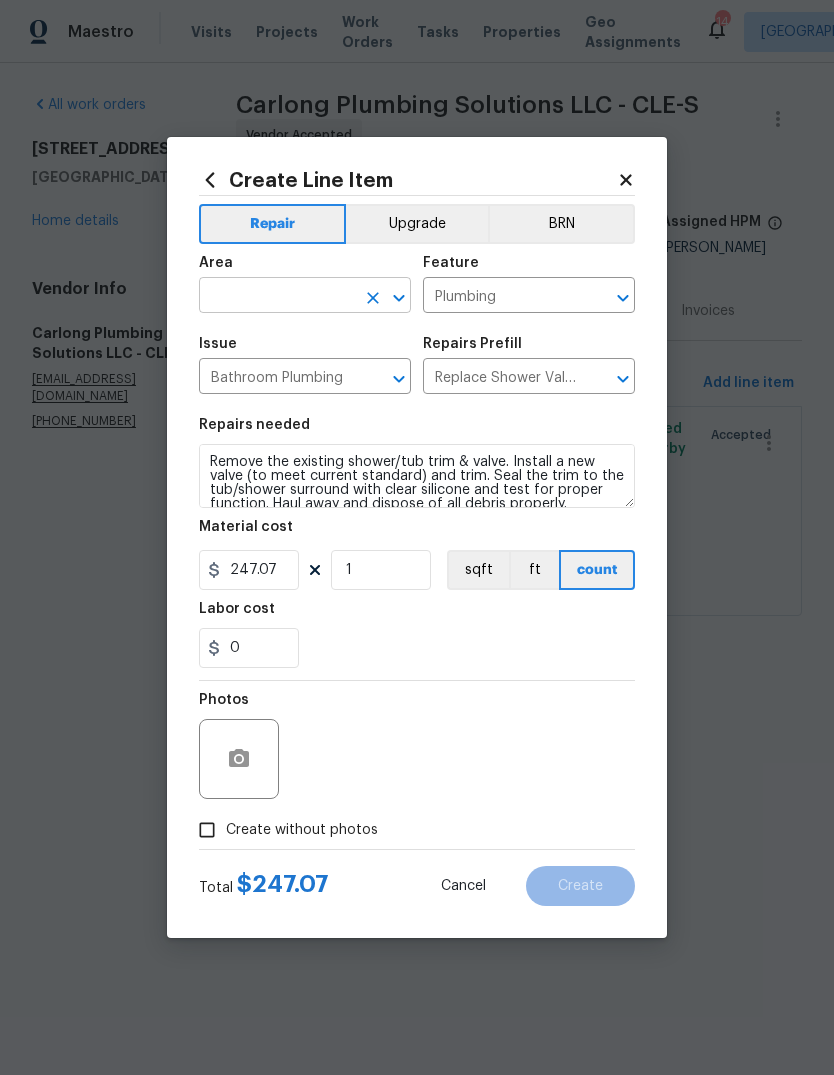 click at bounding box center [277, 297] 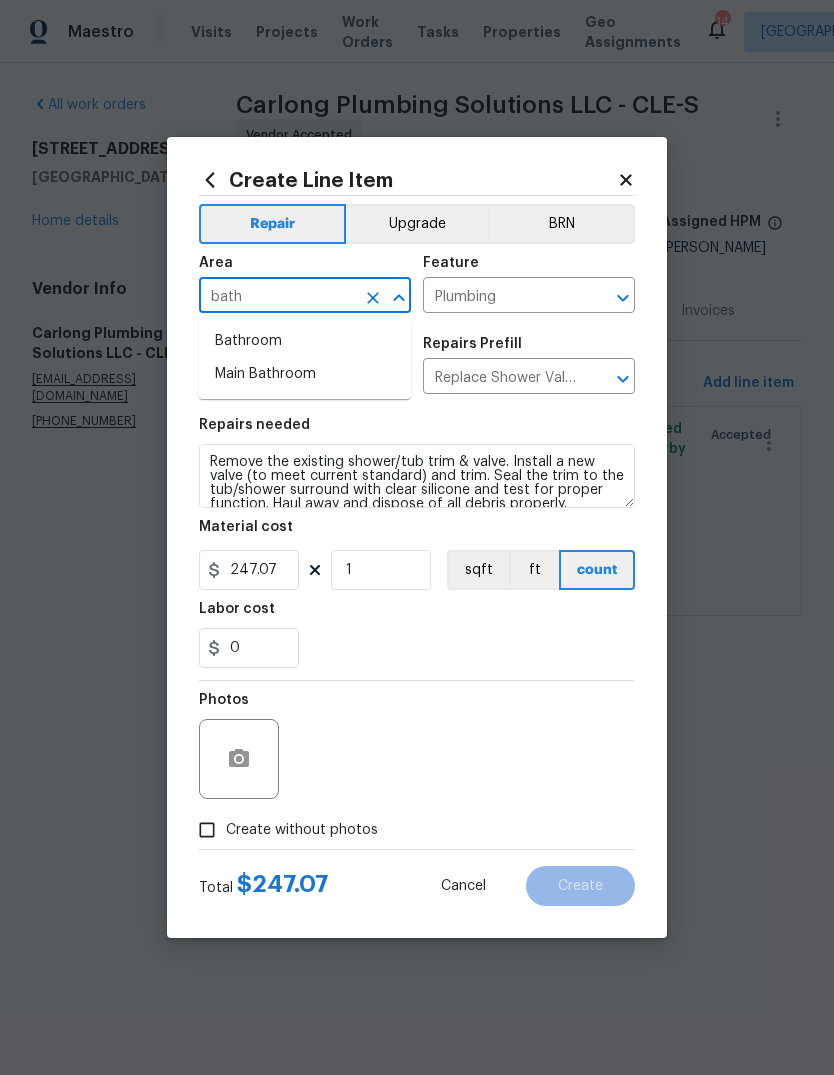 click on "Main Bathroom" at bounding box center [305, 374] 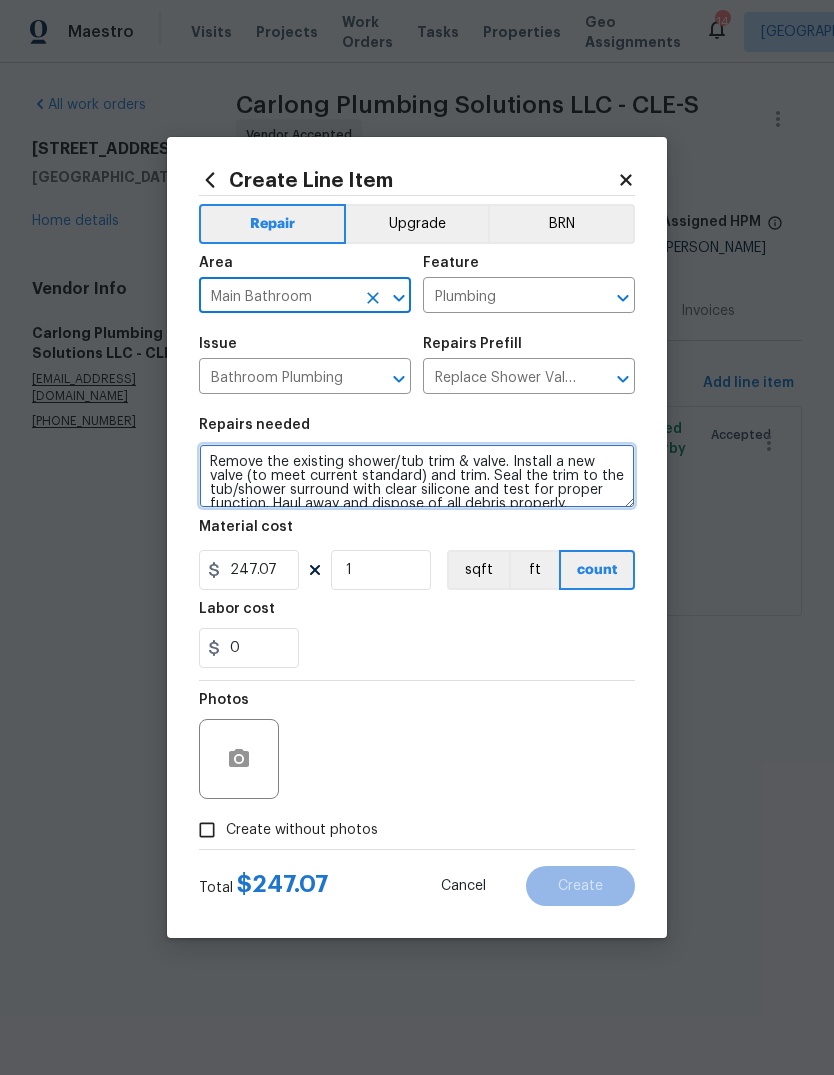 click on "Remove the existing shower/tub trim & valve. Install a new valve (to meet current standard) and trim. Seal the trim to the tub/shower surround with clear silicone and test for proper function. Haul away and dispose of all debris properly." at bounding box center [417, 476] 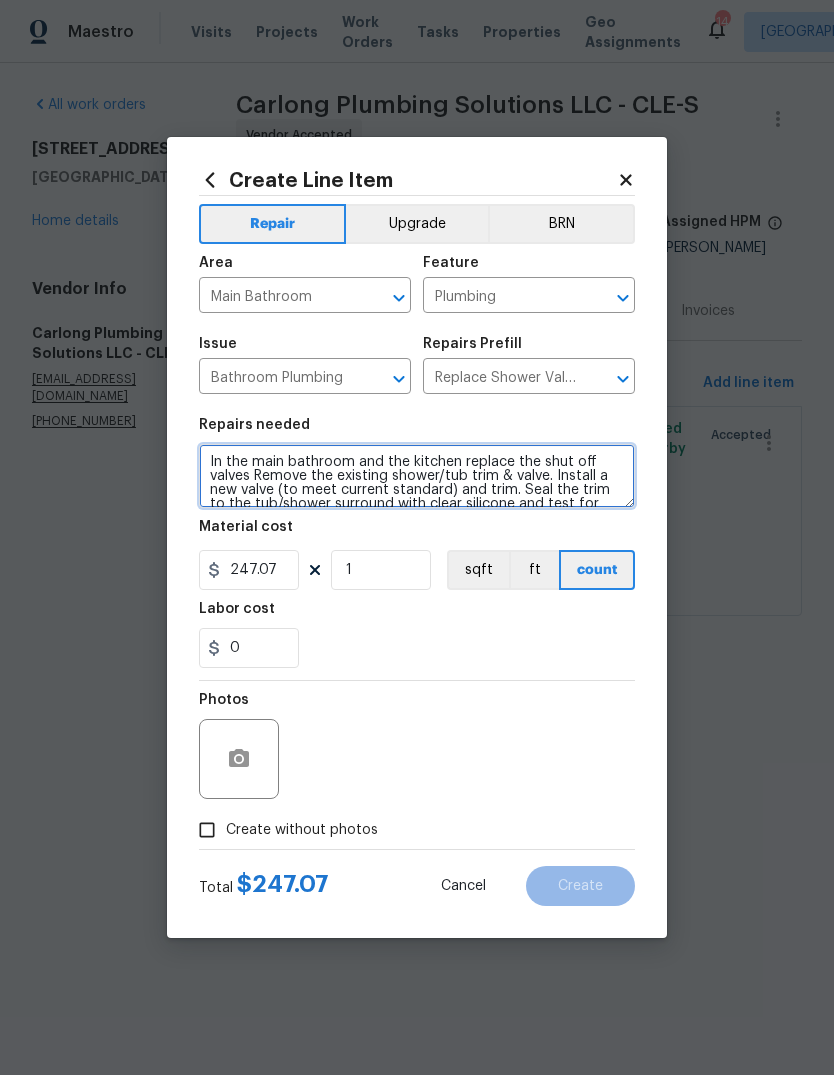 click on "In the main bathroom and the kitchen replace the shut off valves Remove the existing shower/tub trim & valve. Install a new valve (to meet current standard) and trim. Seal the trim to the tub/shower surround with clear silicone and test for proper function. Haul away and dispose of all debris properly." at bounding box center (417, 476) 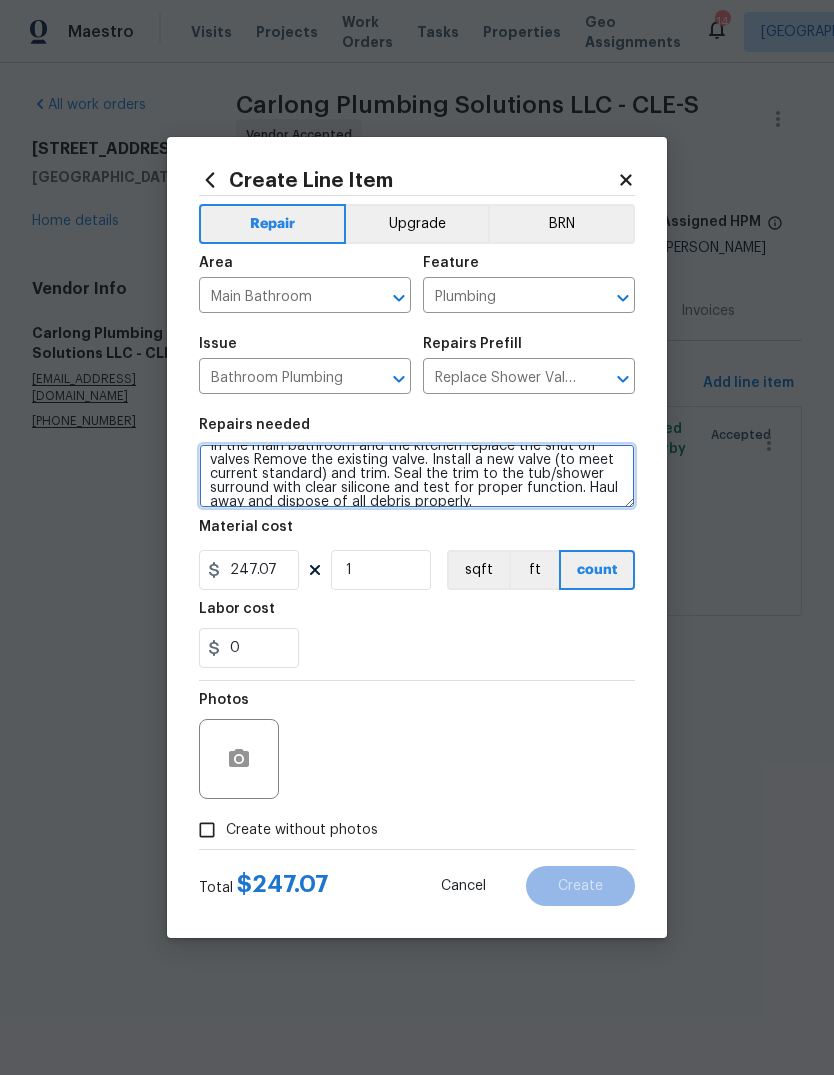 scroll, scrollTop: 18, scrollLeft: 0, axis: vertical 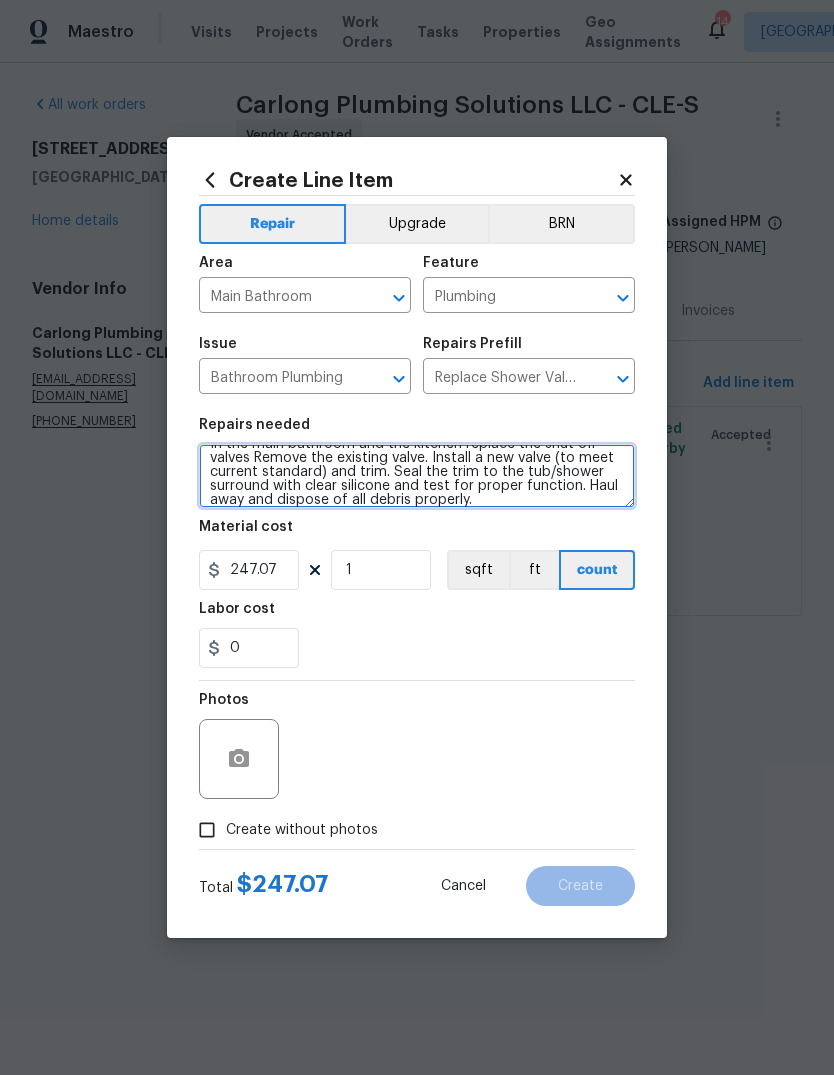 click on "In the main bathroom and the kitchen replace the shut off valves Remove the existing valve. Install a new valve (to meet current standard) and trim. Seal the trim to the tub/shower surround with clear silicone and test for proper function. Haul away and dispose of all debris properly." at bounding box center [417, 476] 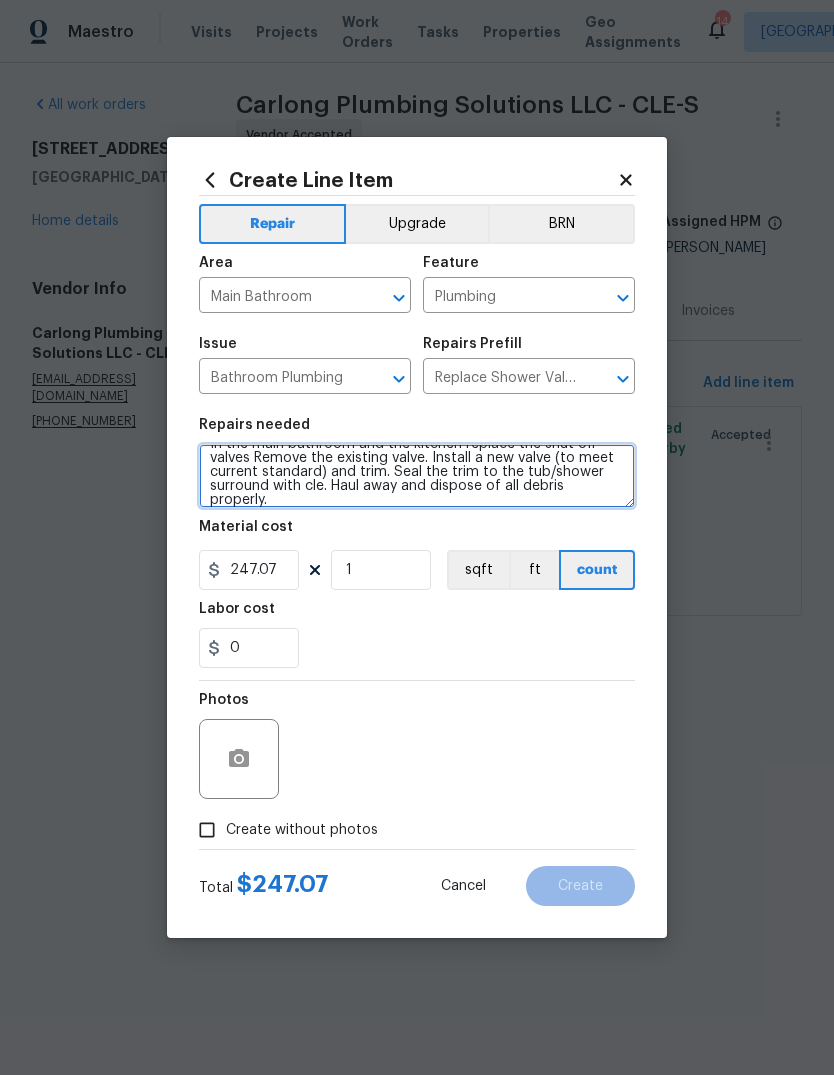 scroll, scrollTop: 14, scrollLeft: 0, axis: vertical 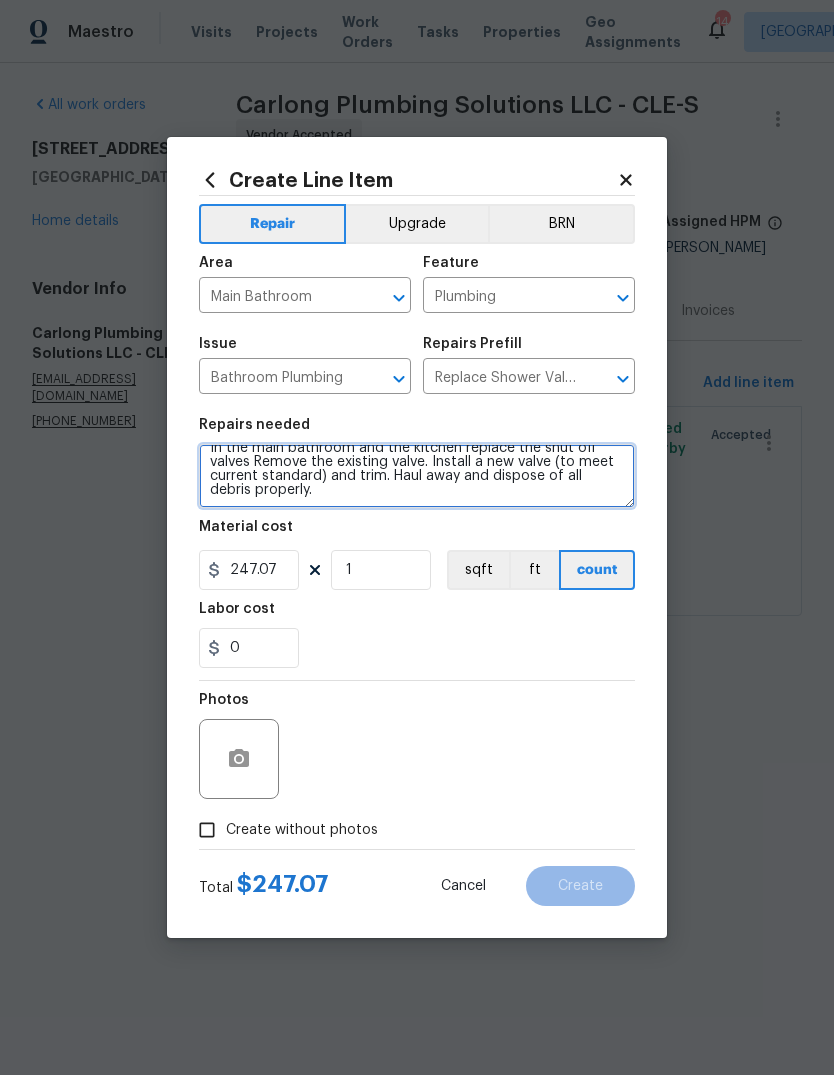 type on "In the main bathroom and the kitchen replace the shut off valves Remove the existing valve. Install a new valve (to meet current standard) and trim. Haul away and dispose of all debris properly." 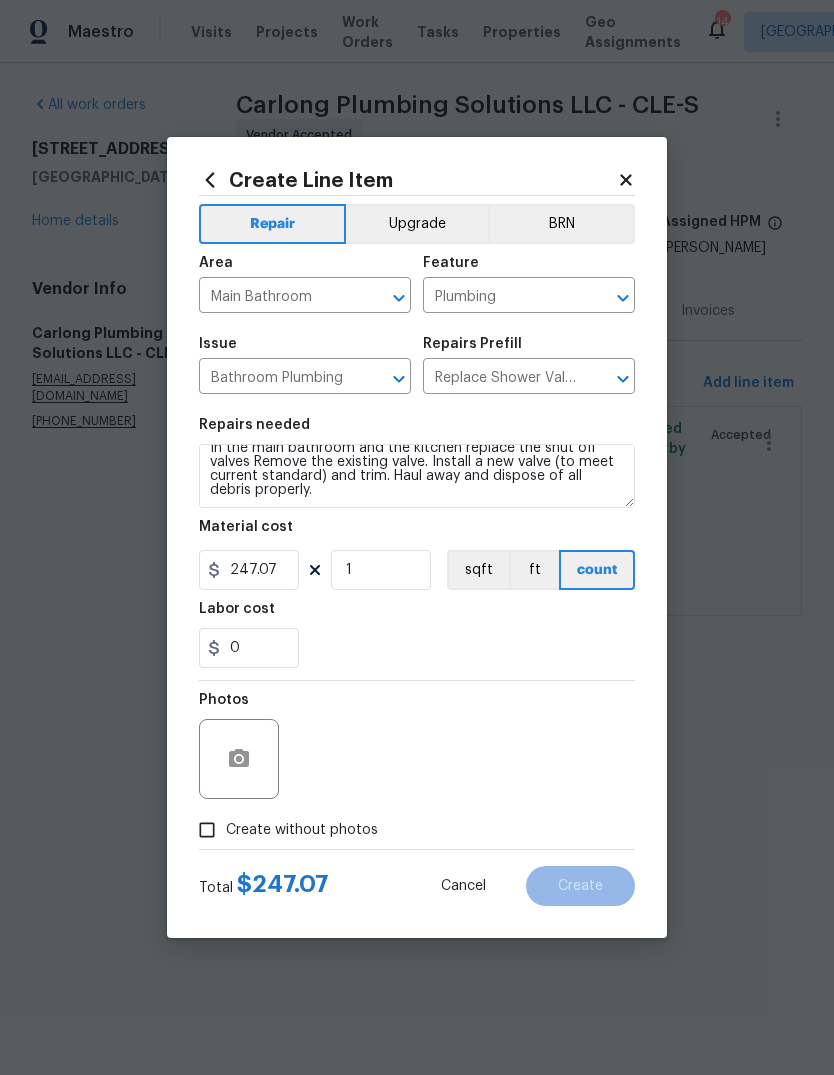 click on "Labor cost" at bounding box center (417, 615) 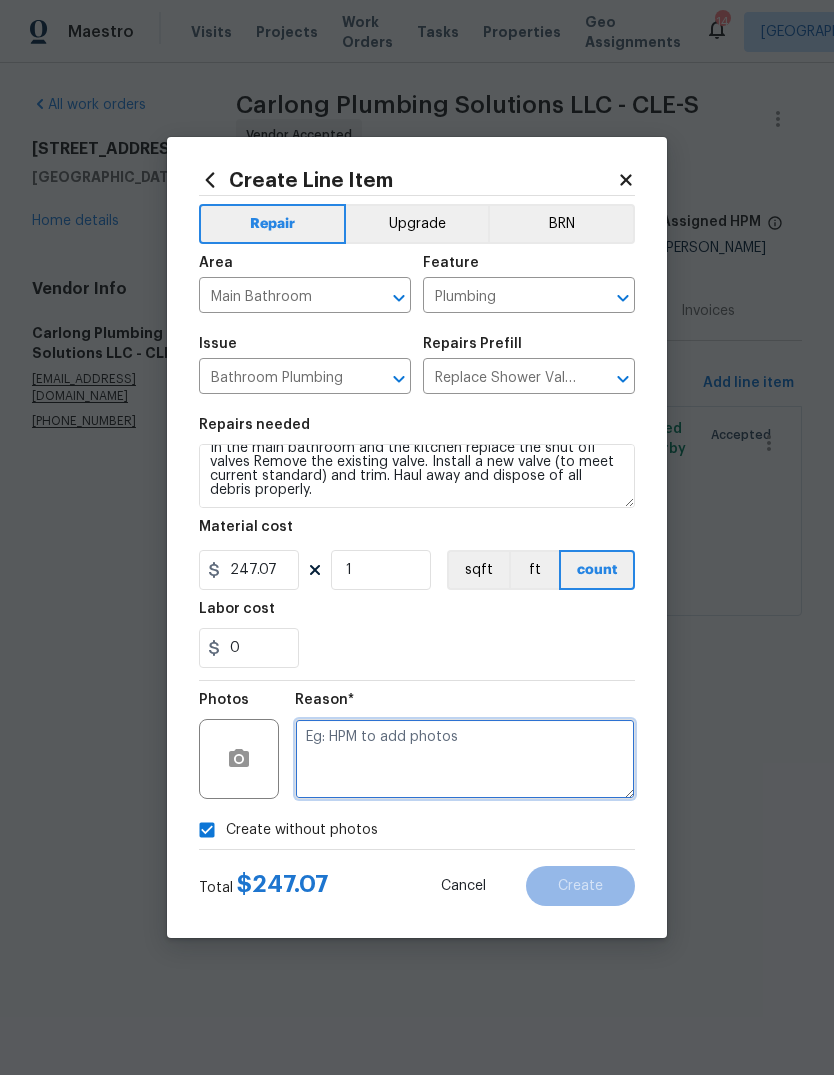 click at bounding box center [465, 759] 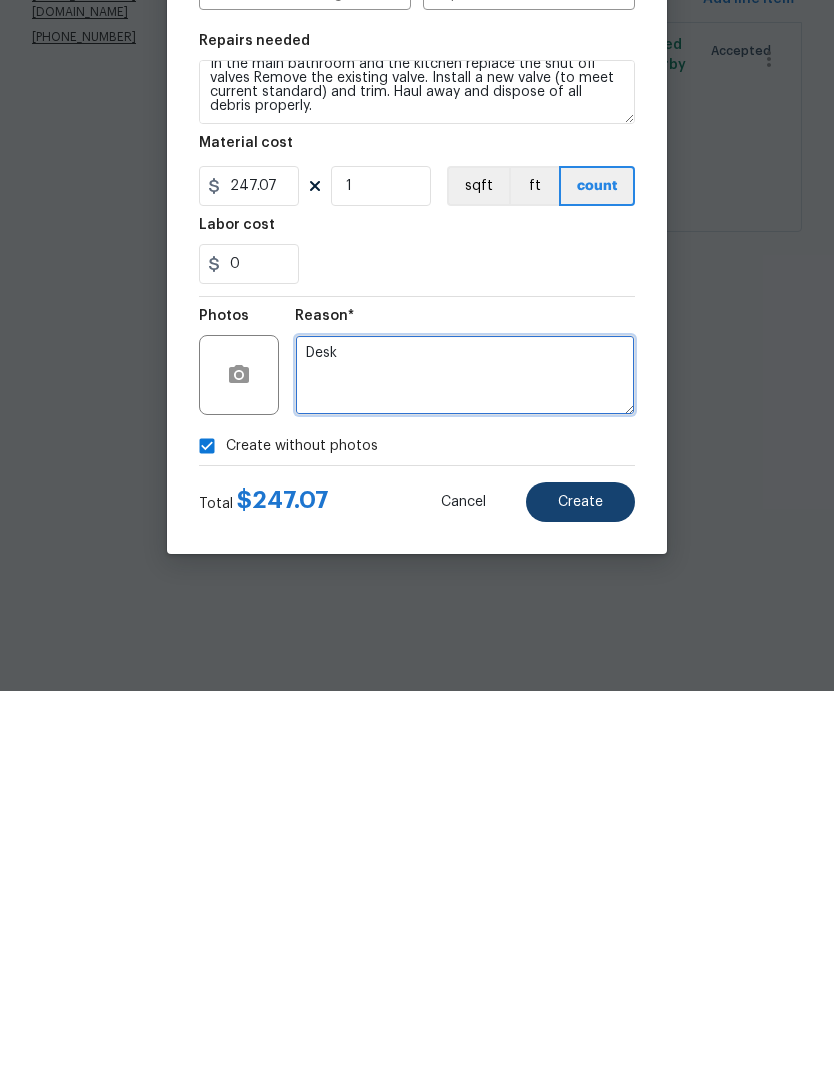 type on "Desk" 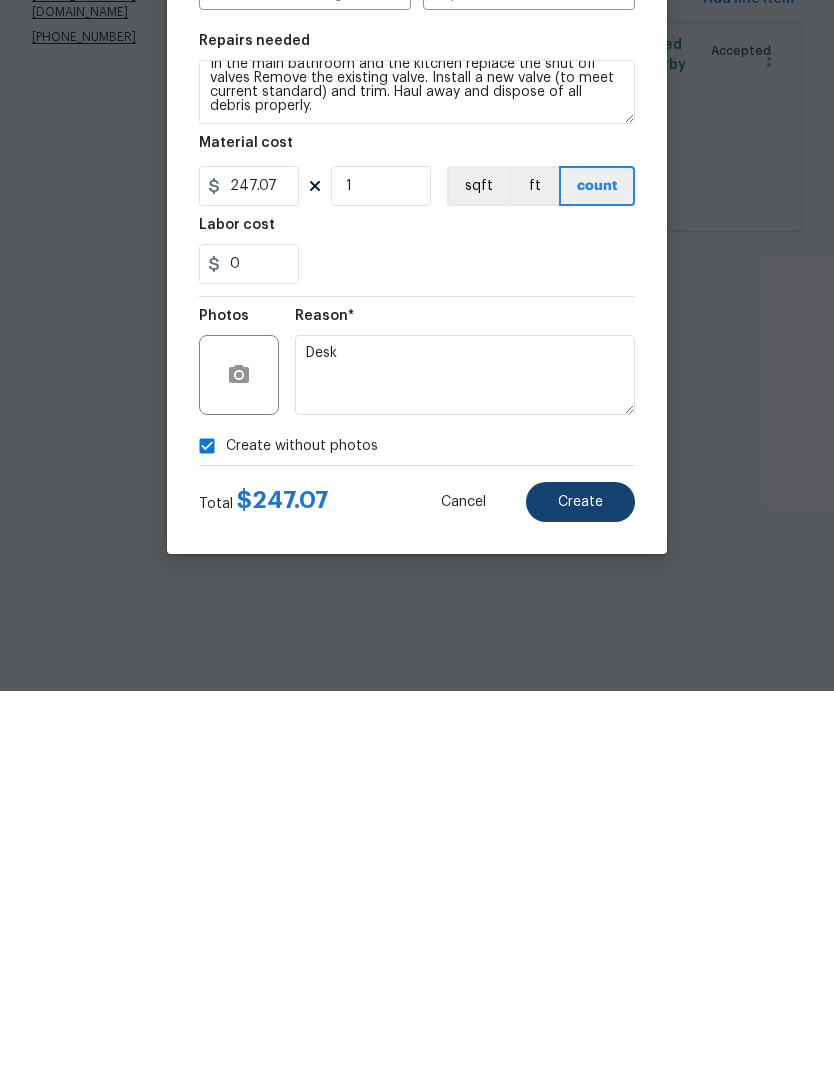 click on "Create" at bounding box center [580, 886] 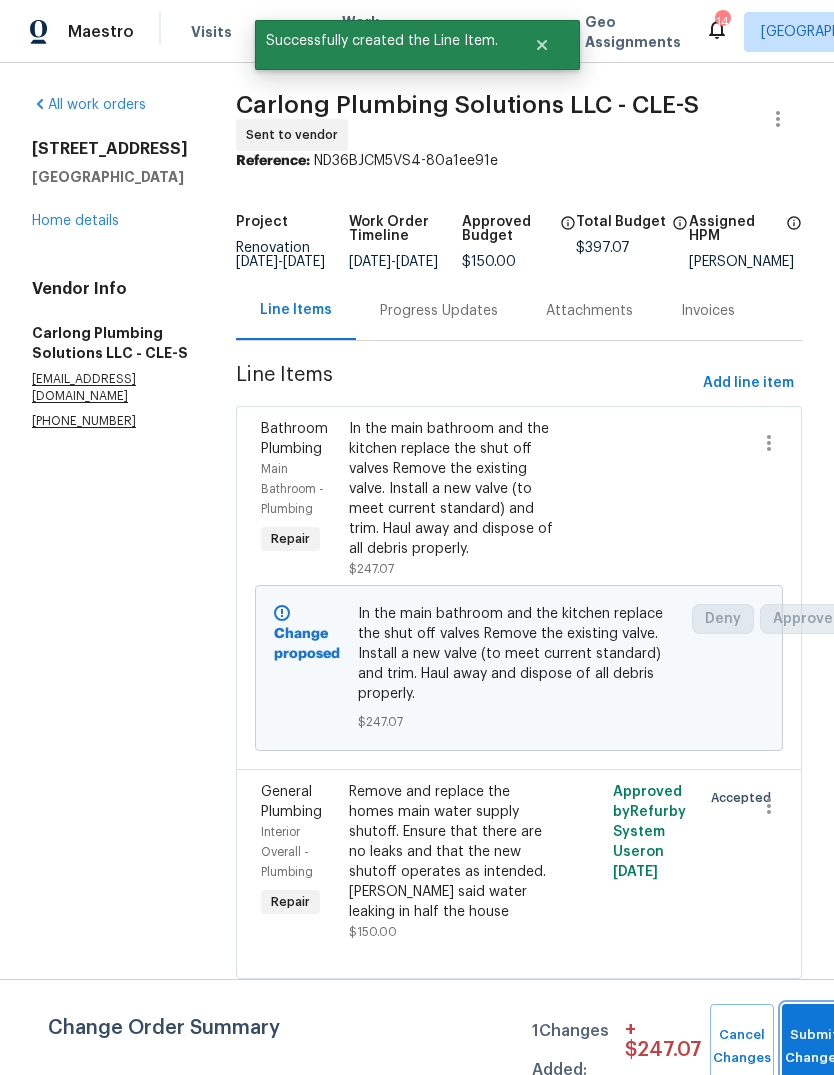 click on "Submit Changes" at bounding box center (814, 1047) 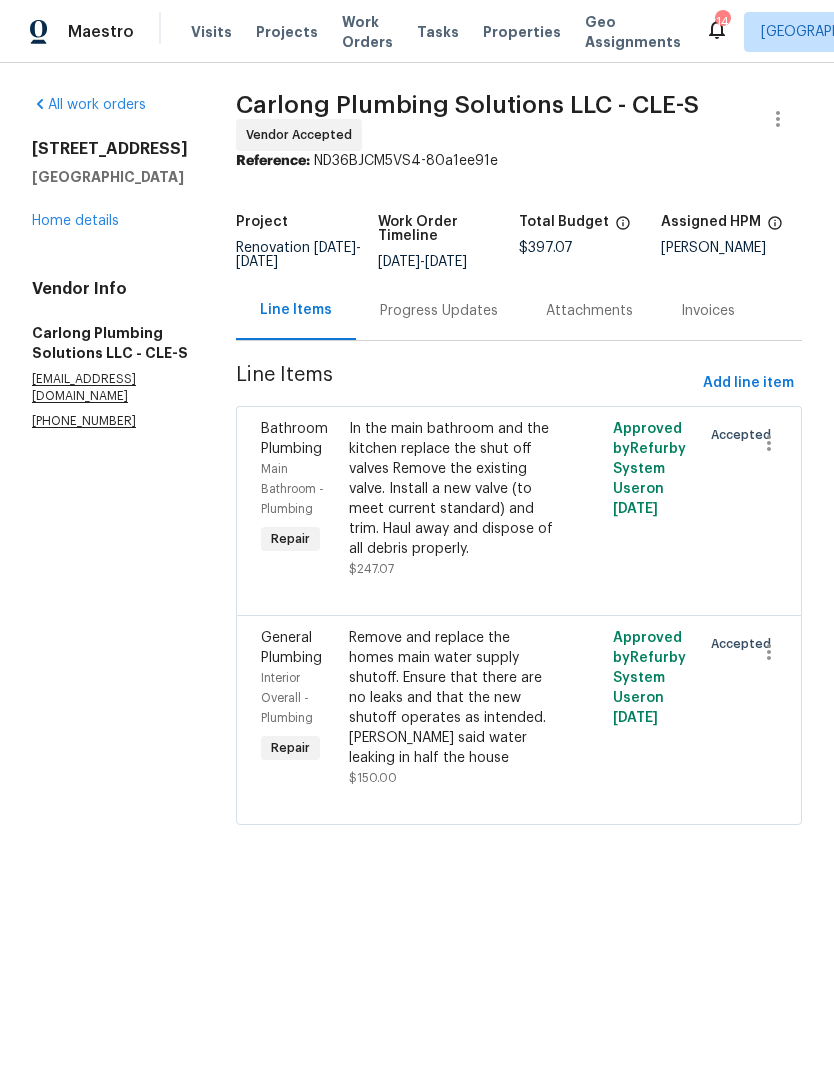 click on "Remove and replace the homes main water supply shutoff. Ensure that there are no leaks and that the new shutoff operates as intended. [PERSON_NAME] said water leaking in half the house" at bounding box center (453, 698) 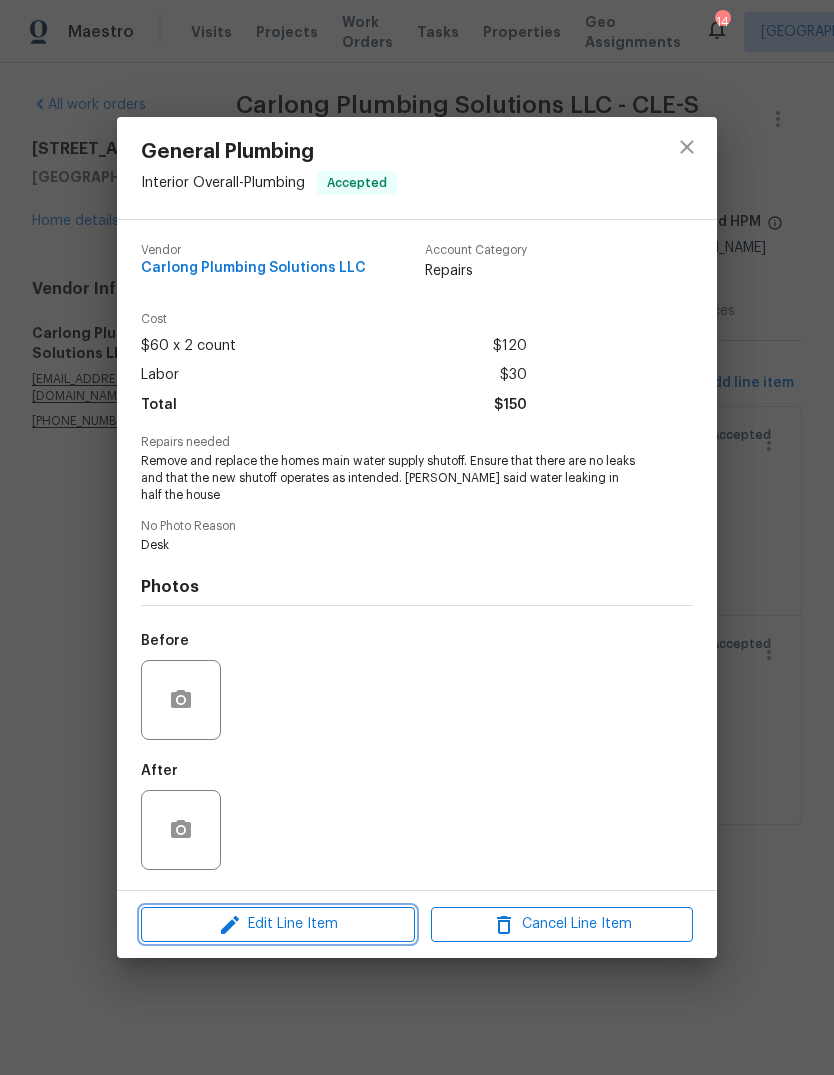 click on "Edit Line Item" at bounding box center (278, 924) 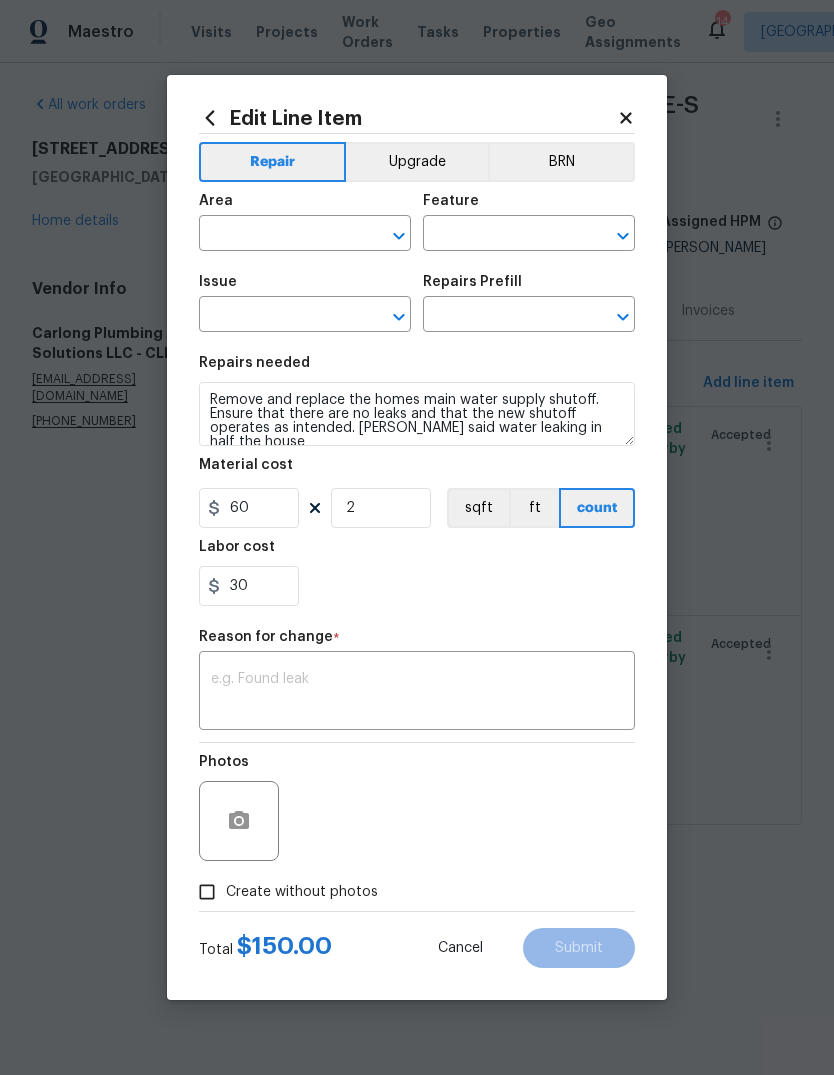 type on "Interior Overall" 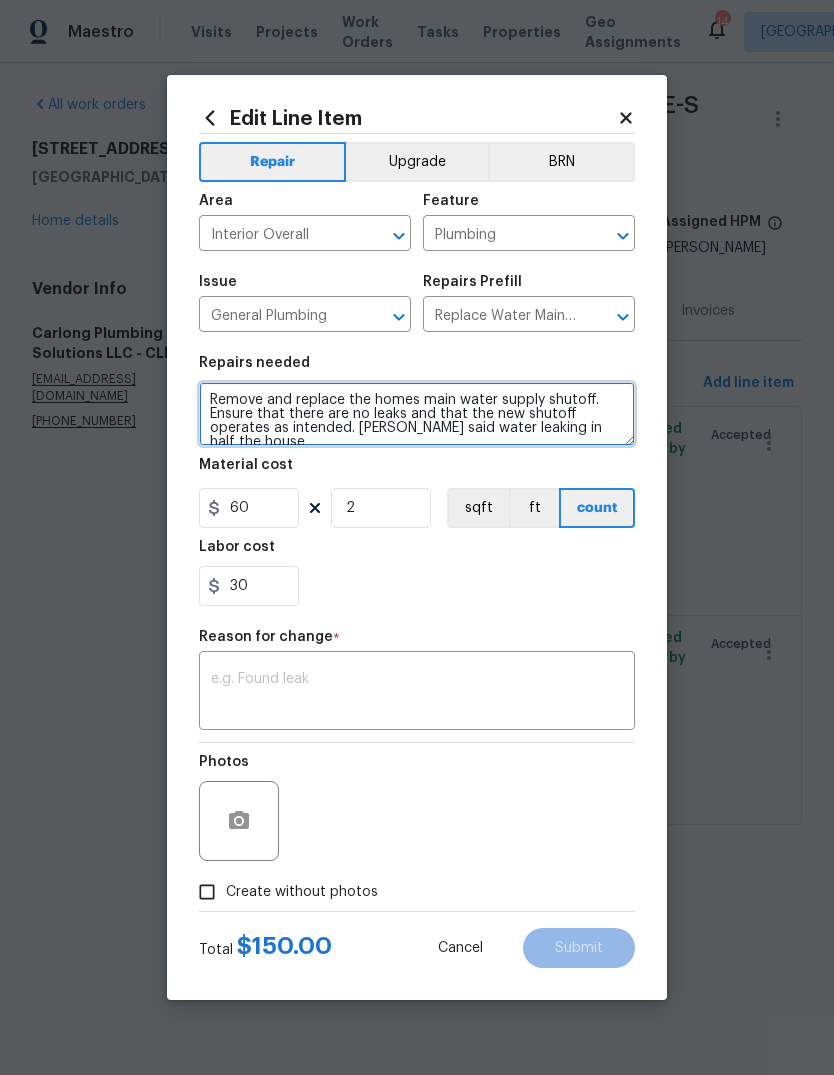 click on "Remove and replace the homes main water supply shutoff. Ensure that there are no leaks and that the new shutoff operates as intended. [PERSON_NAME] said water leaking in half the house" at bounding box center [417, 414] 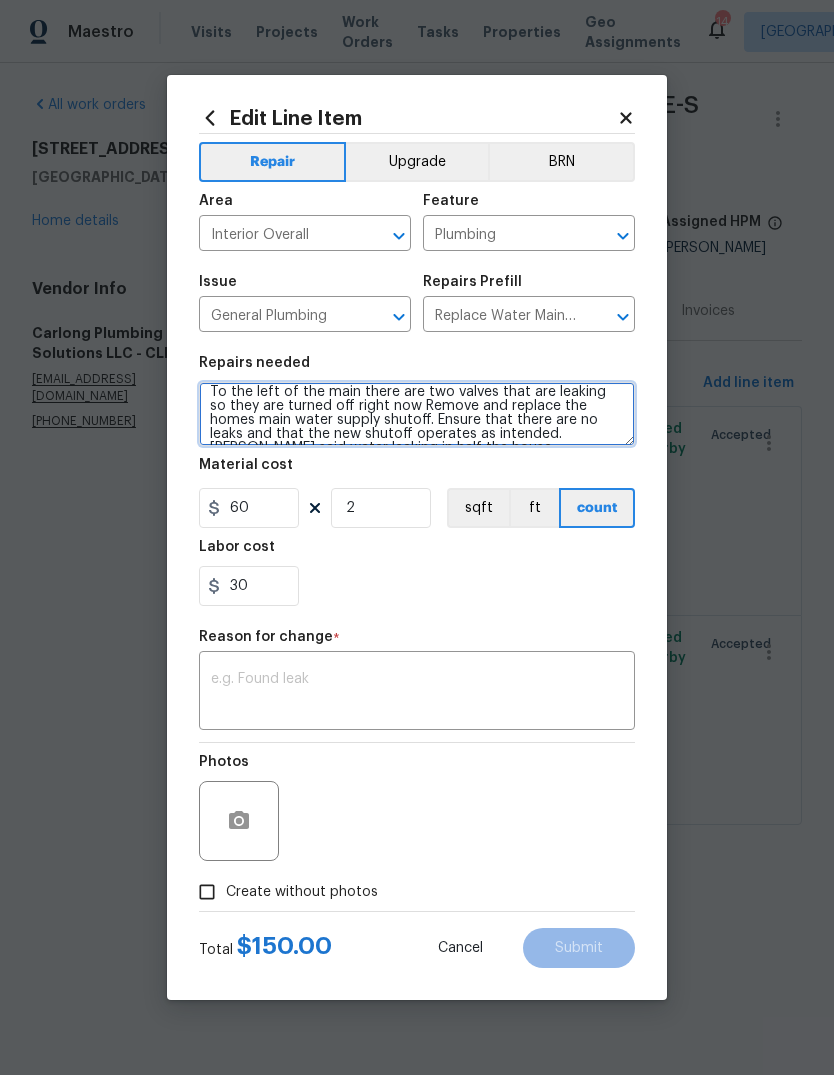 scroll, scrollTop: 12, scrollLeft: 0, axis: vertical 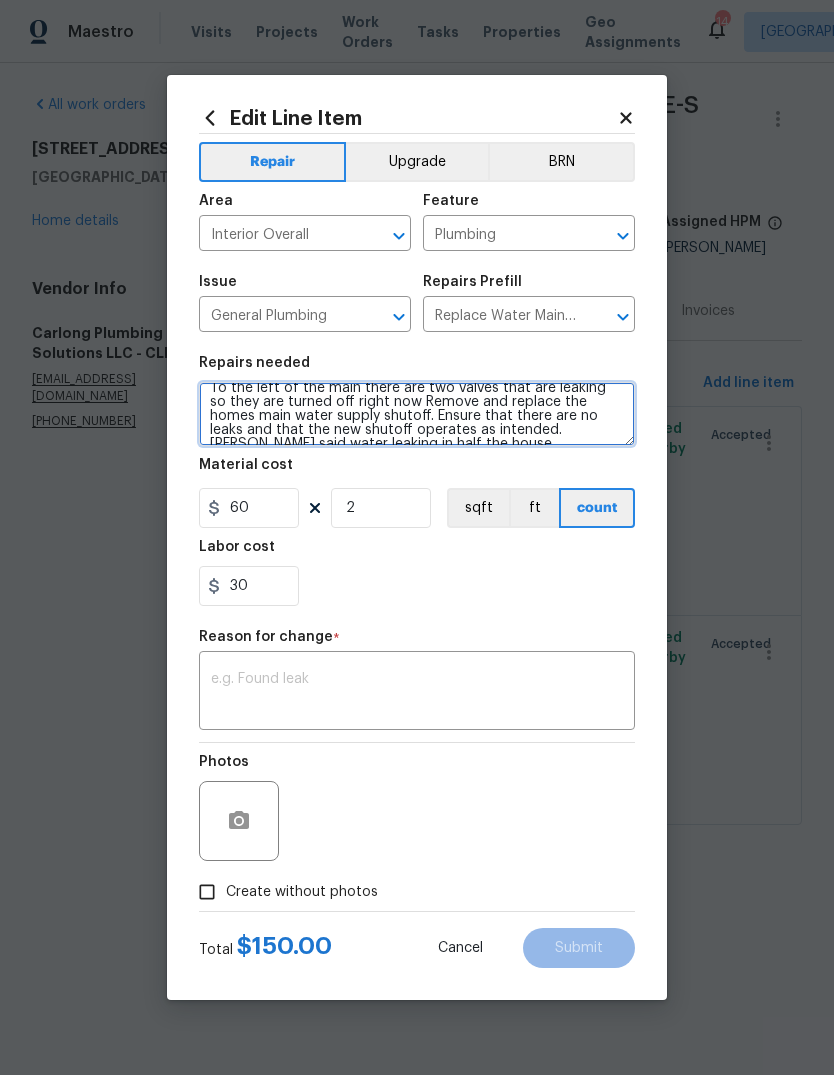 click on "To the left of the main there are two valves that are leaking so they are turned off right now Remove and replace the homes main water supply shutoff. Ensure that there are no leaks and that the new shutoff operates as intended. [PERSON_NAME] said water leaking in half the house" at bounding box center [417, 414] 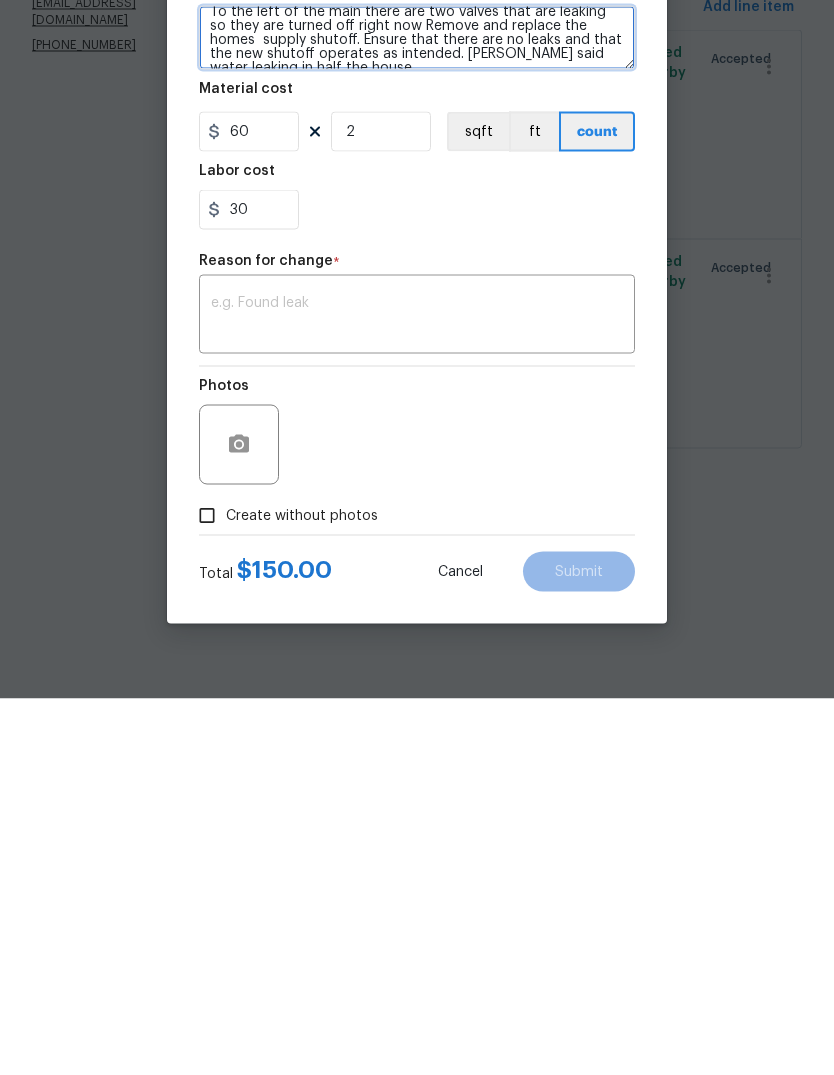 type on "To the left of the main there are two valves that are leaking so they are turned off right now Remove and replace the homes  supply shutoff. Ensure that there are no leaks and that the new shutoff operates as intended. [PERSON_NAME] said water leaking in half the house" 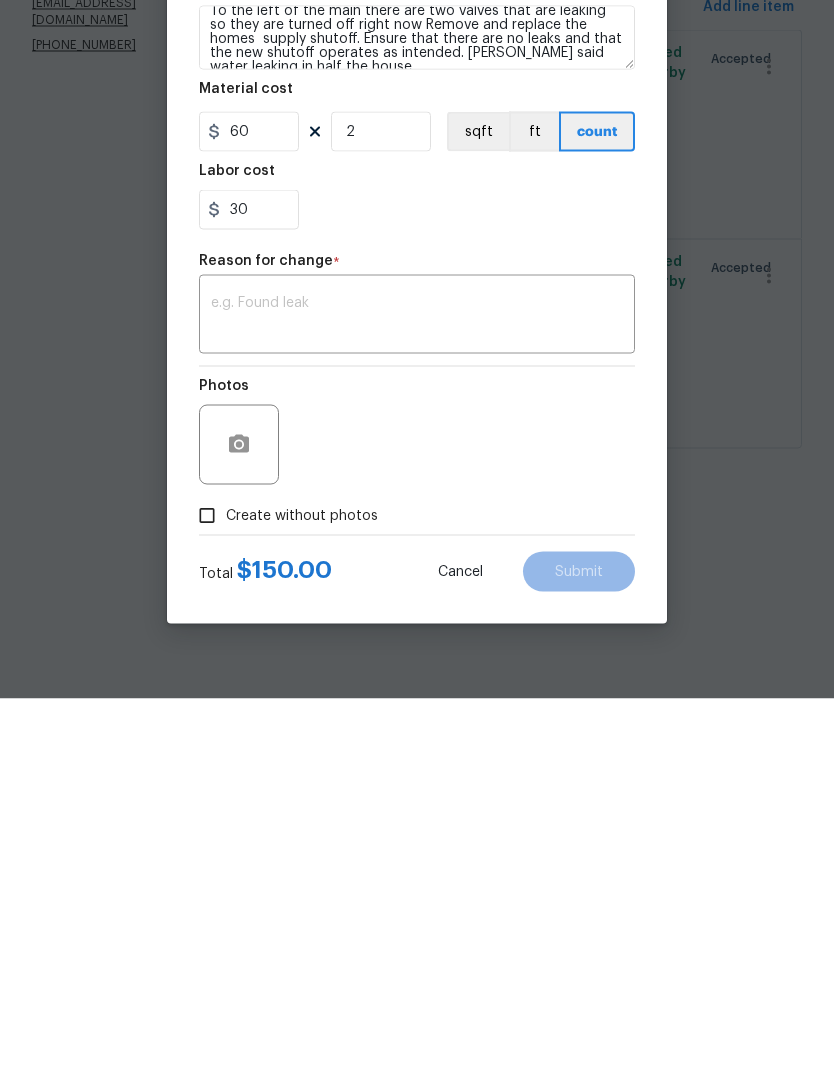 click on "Create without photos" at bounding box center (207, 892) 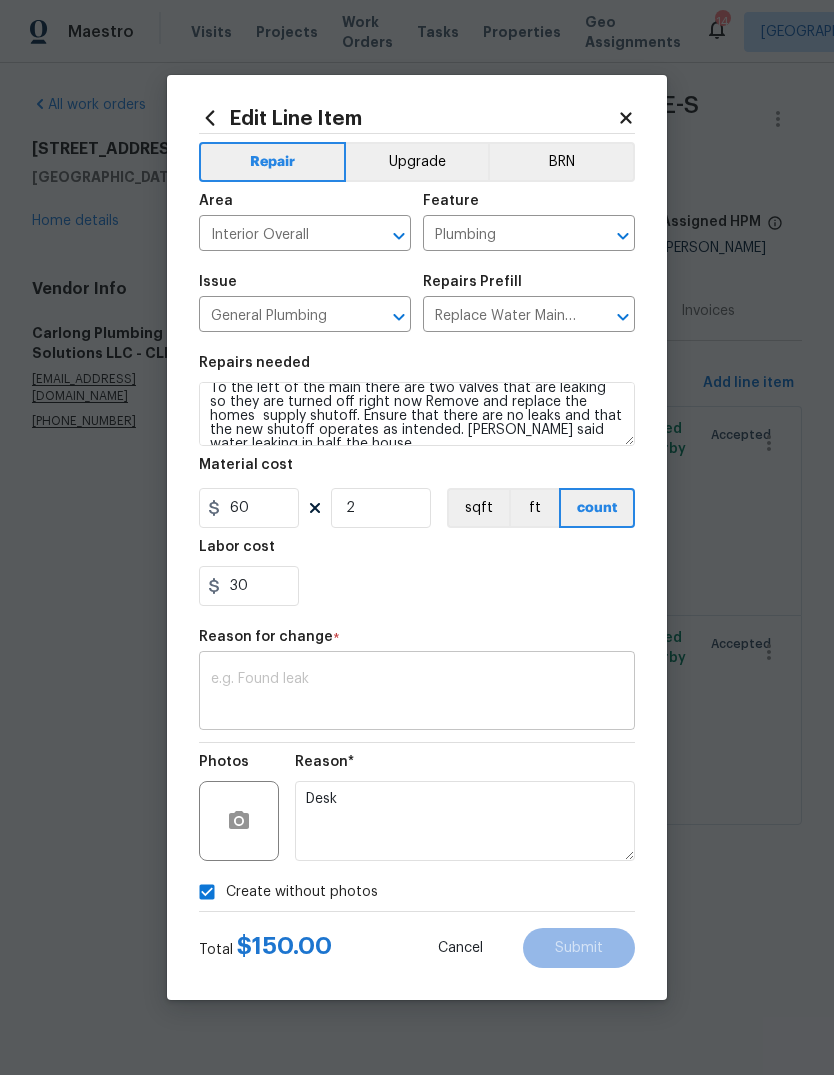 click at bounding box center (417, 693) 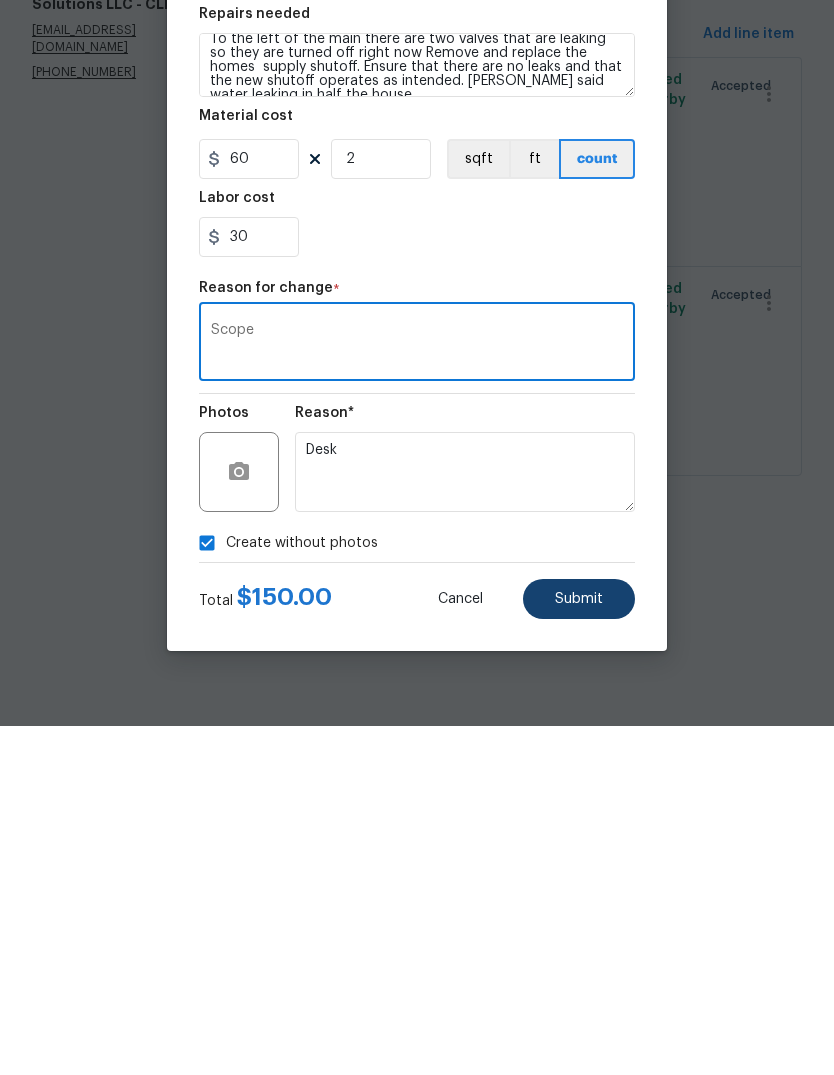 type on "Scope" 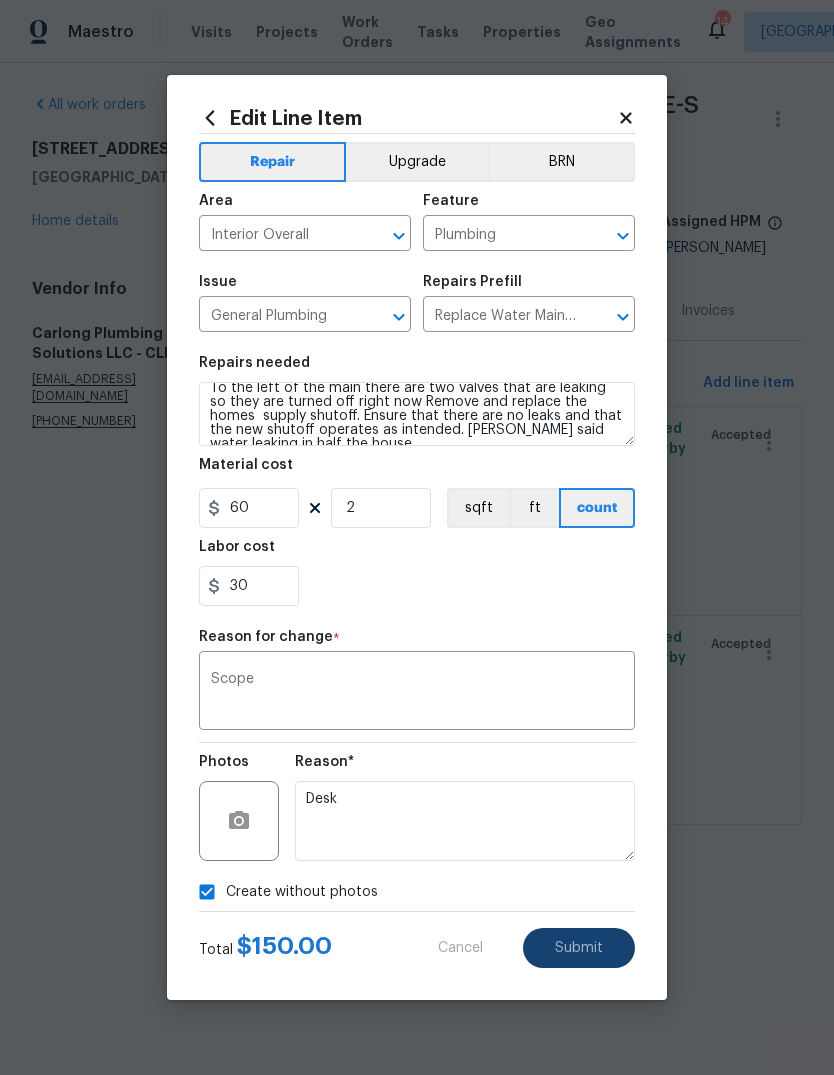 type on "Remove and replace the homes main water supply shutoff. Ensure that there are no leaks and that the new shutoff operates as intended. [PERSON_NAME] said water leaking in half the house" 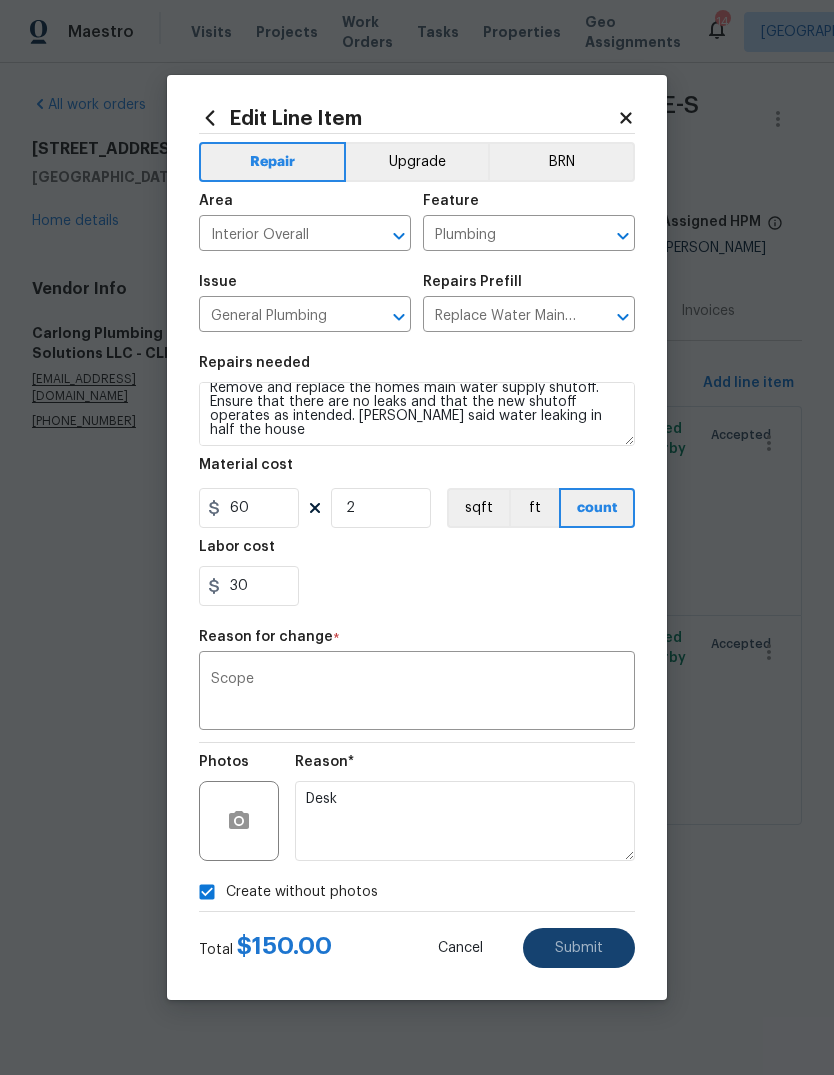 scroll, scrollTop: 0, scrollLeft: 0, axis: both 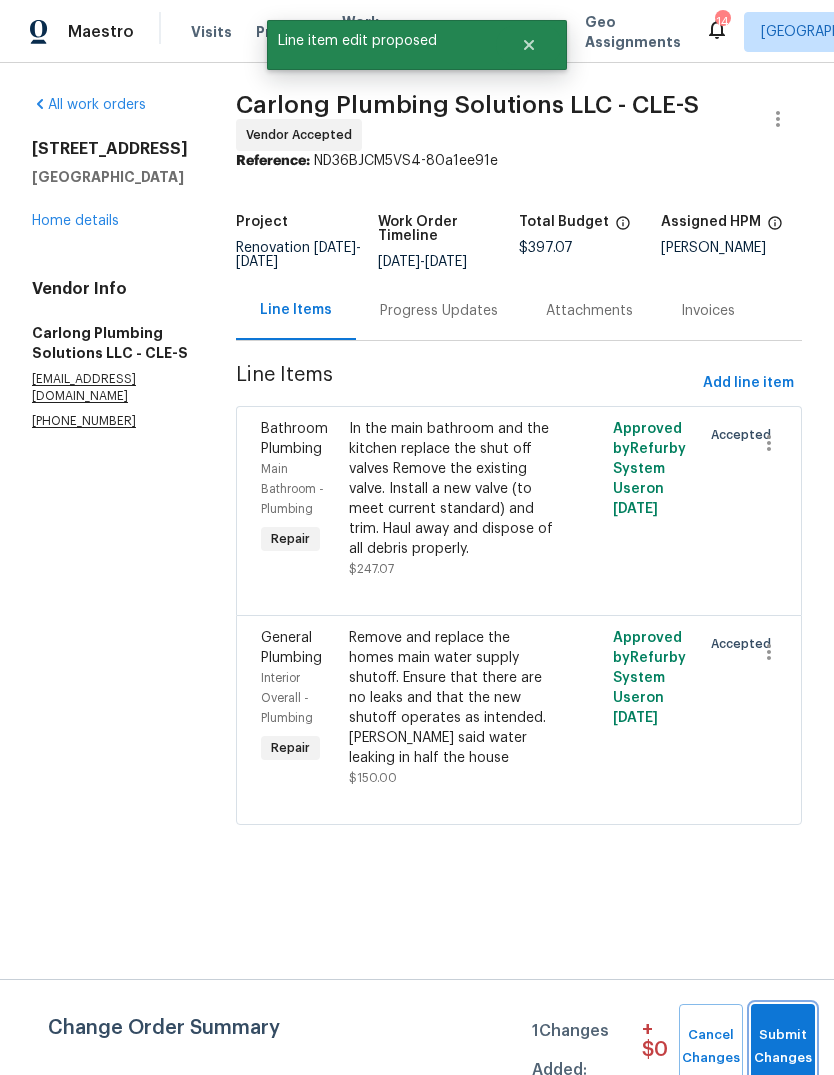 click on "Submit Changes" at bounding box center [783, 1047] 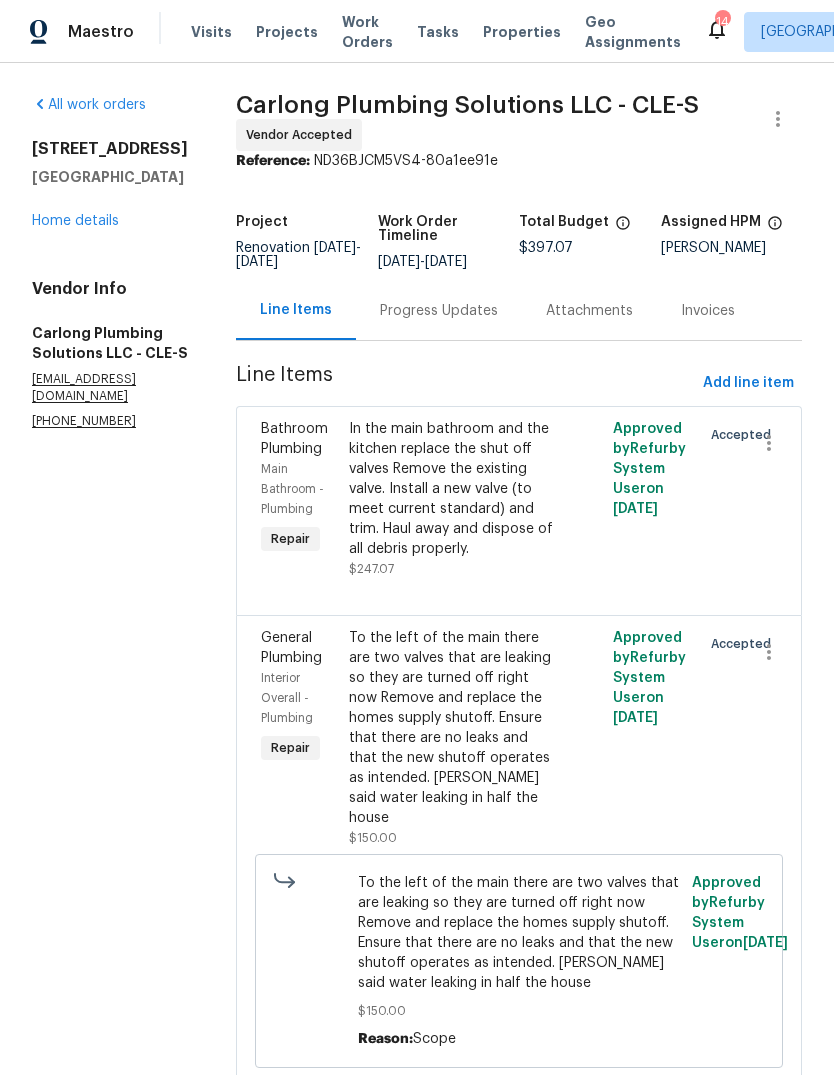 click on "Progress Updates" at bounding box center (439, 310) 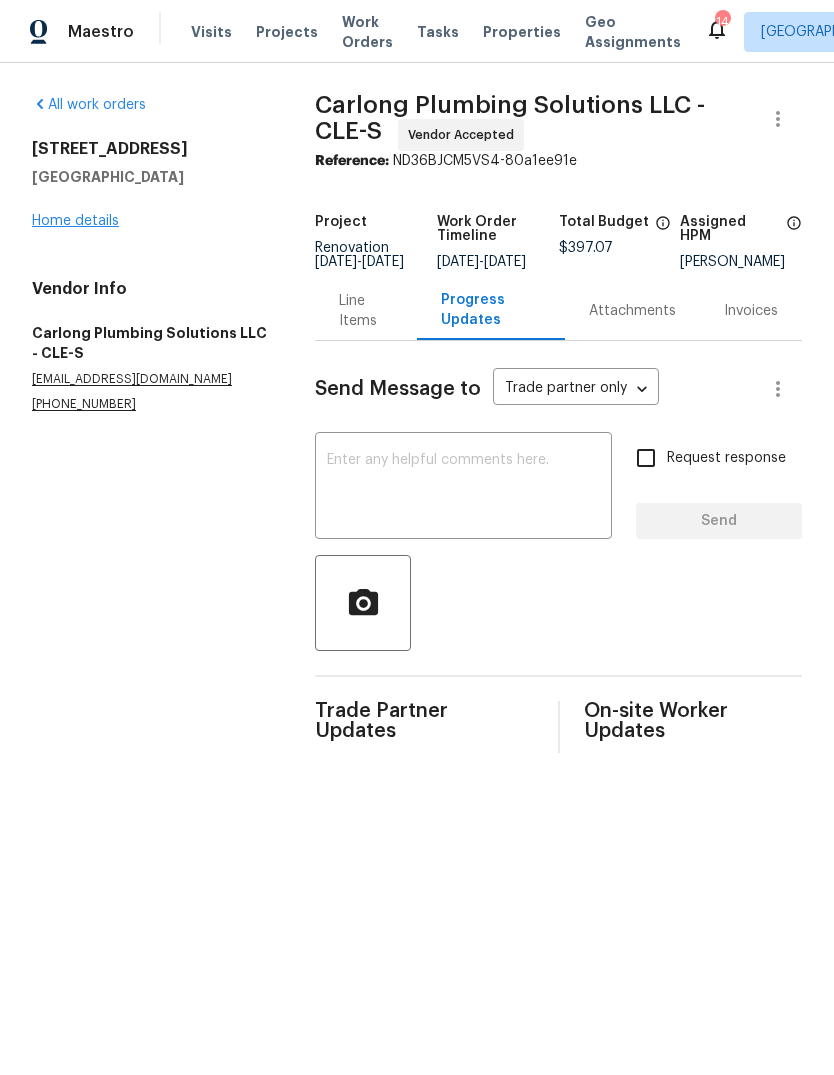 click on "Home details" at bounding box center (75, 221) 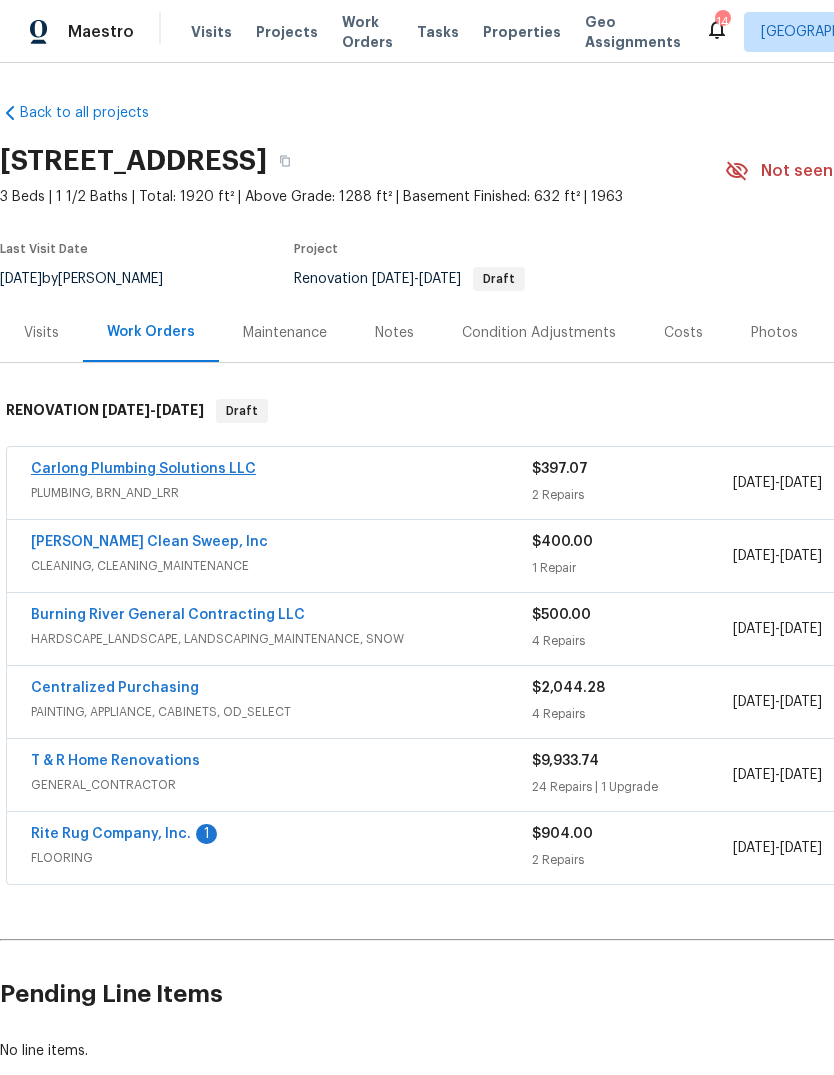 click on "Carlong Plumbing Solutions LLC" at bounding box center (143, 469) 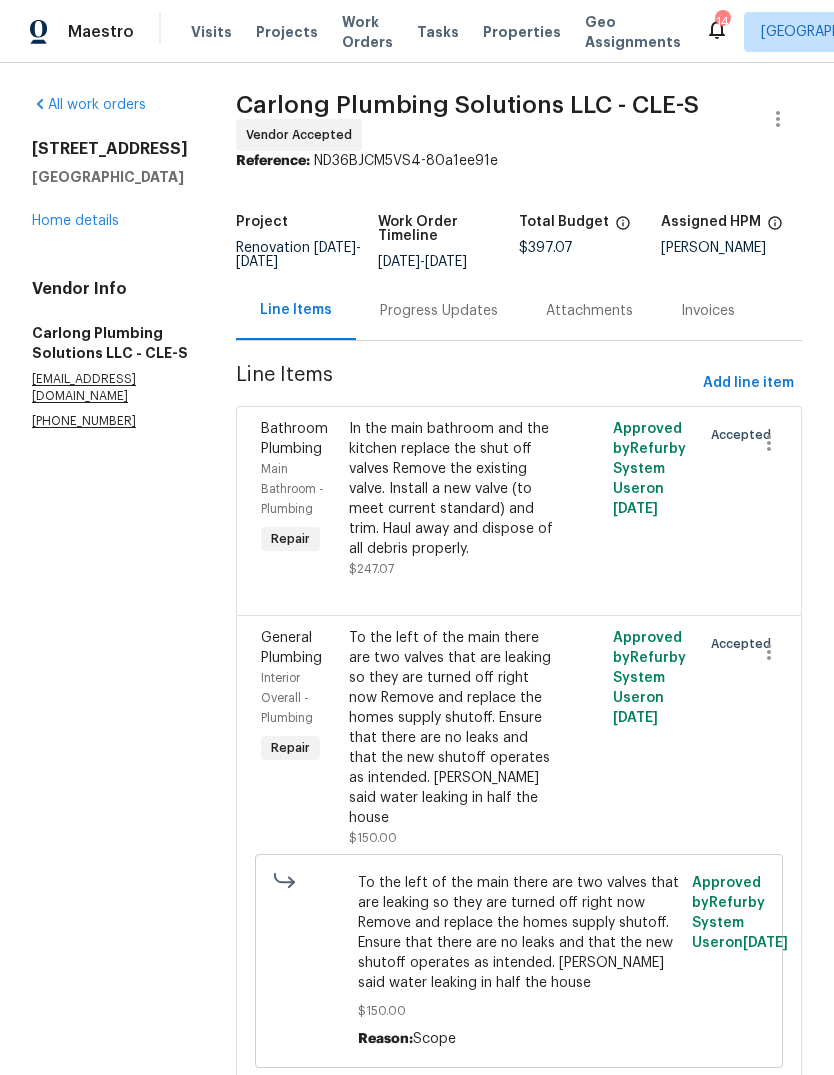 click on "Progress Updates" at bounding box center (439, 311) 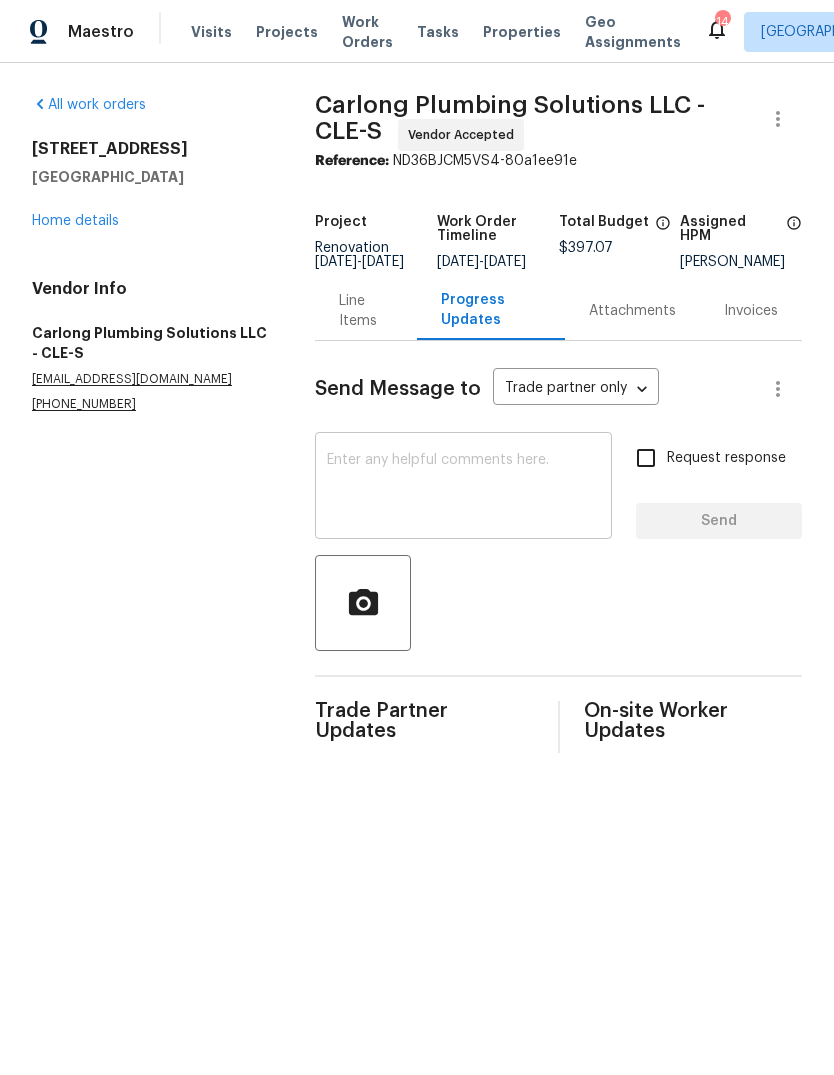 click at bounding box center (463, 488) 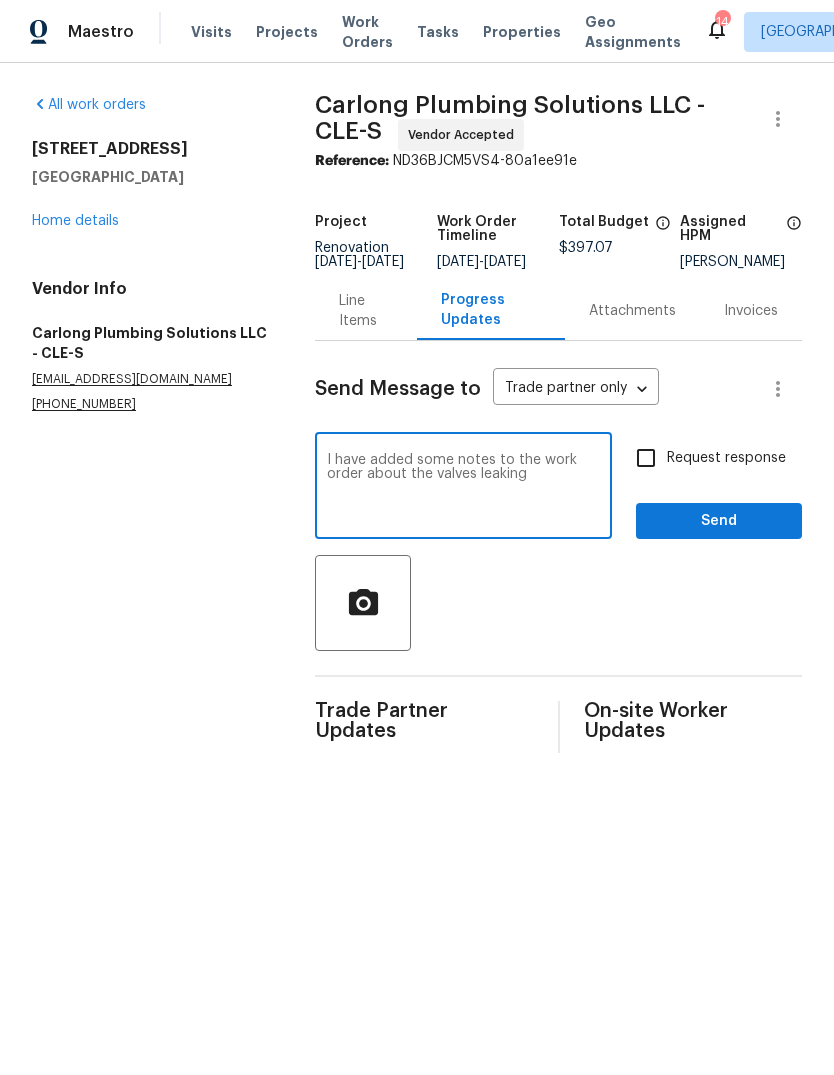 type on "I have added some notes to the work order about the valves leaking" 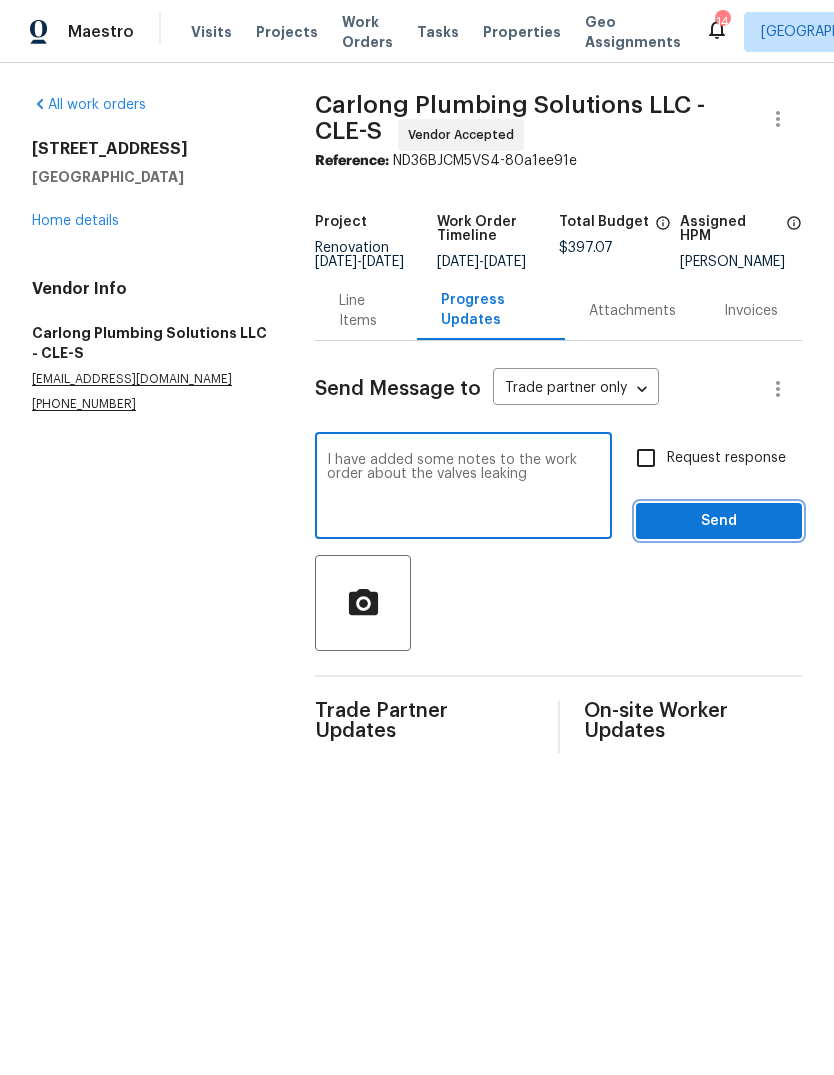 click on "Send" at bounding box center [719, 521] 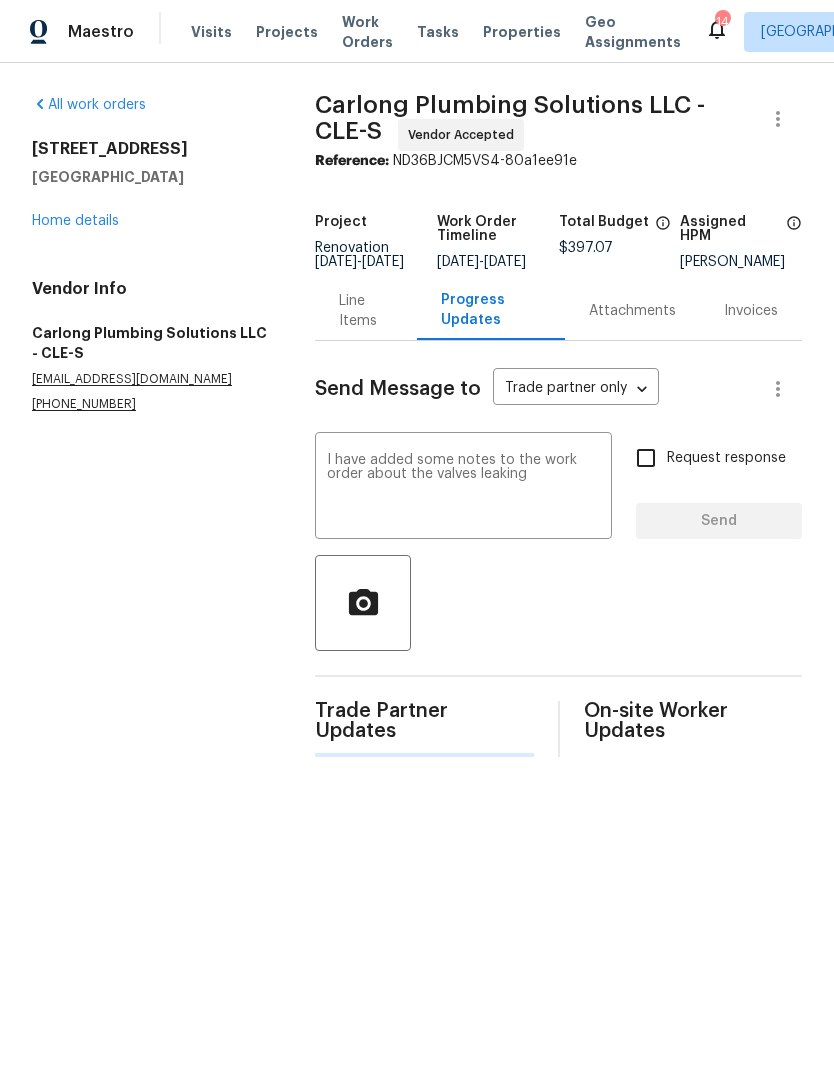 type 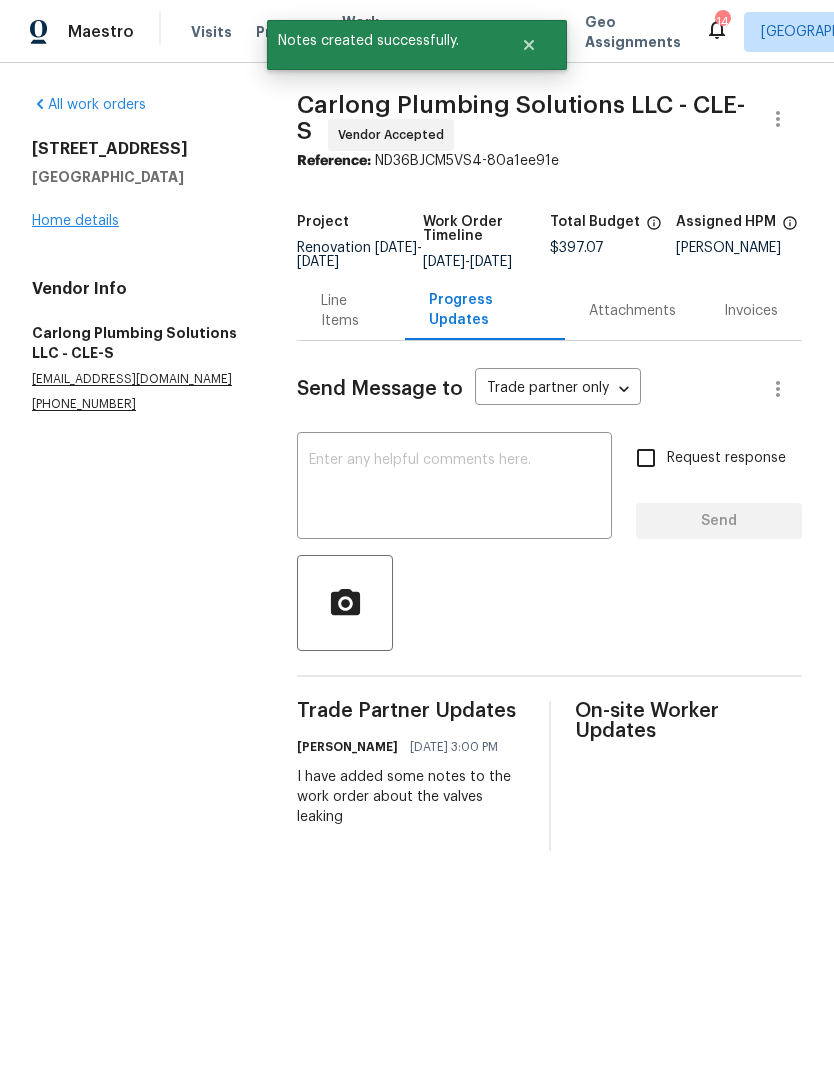click on "Home details" at bounding box center [75, 221] 